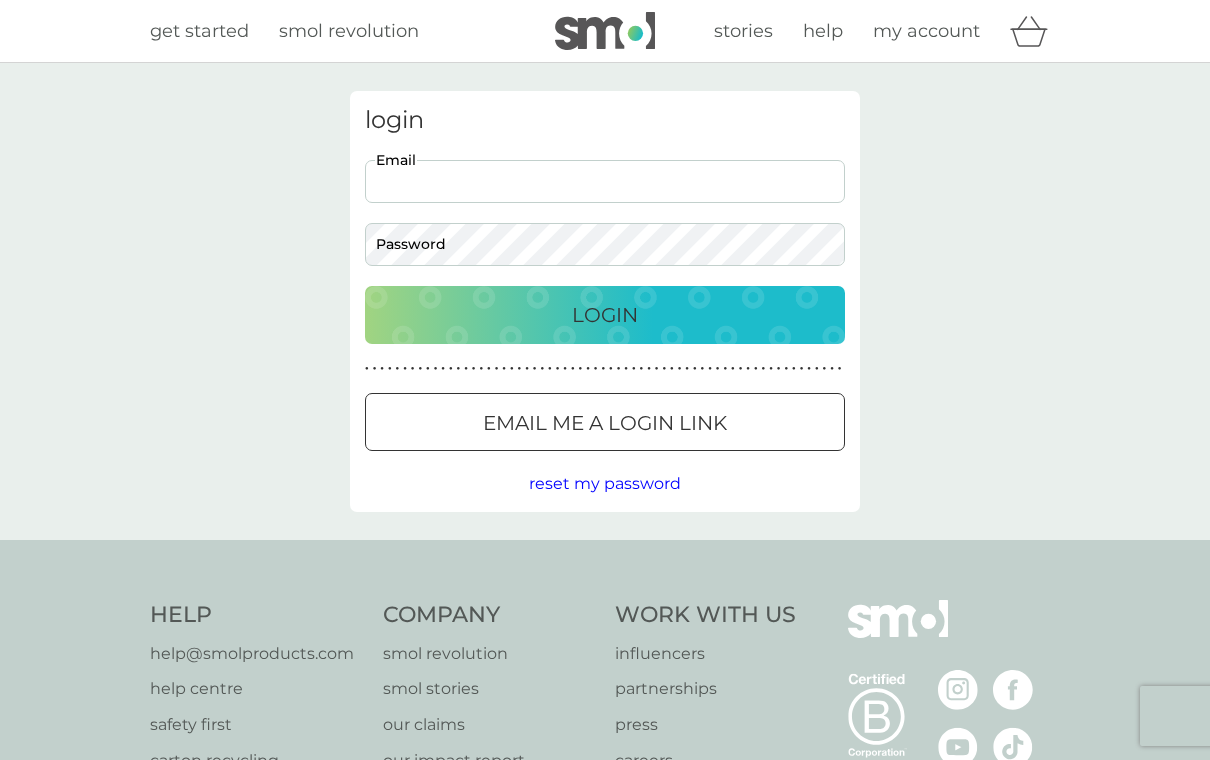 scroll, scrollTop: 0, scrollLeft: 0, axis: both 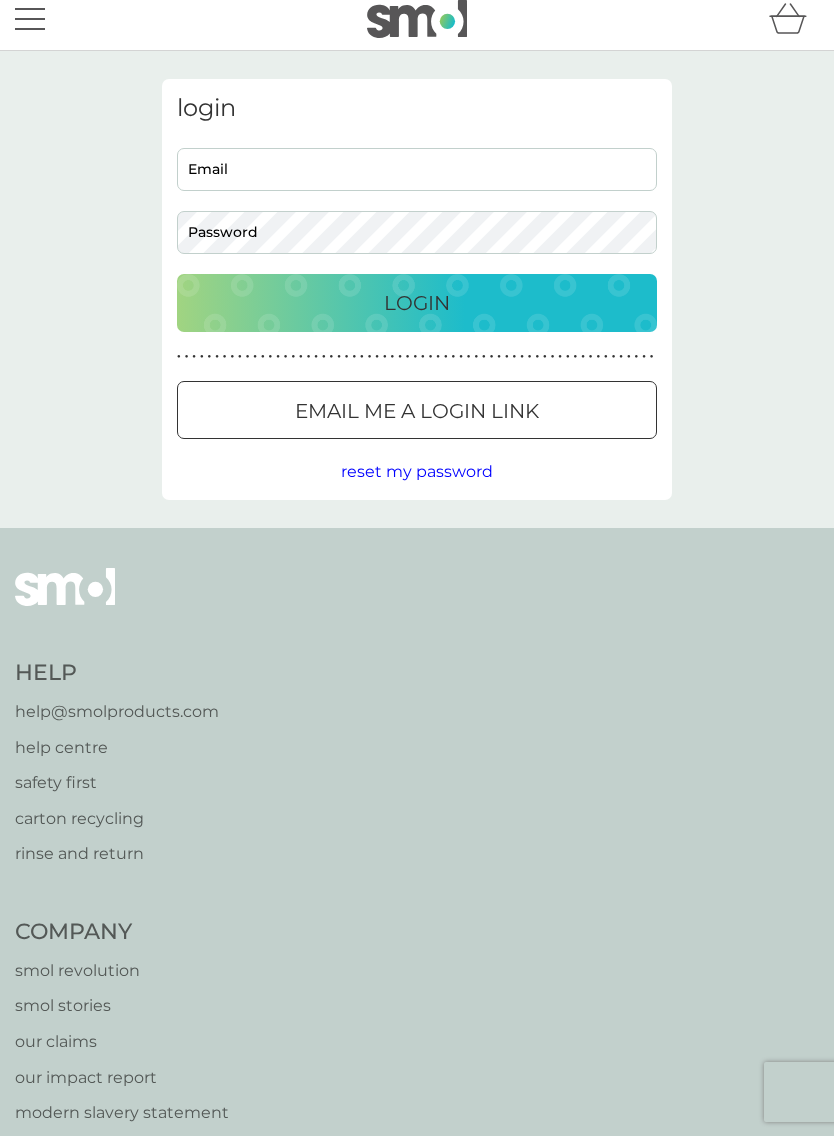 click on "Email" at bounding box center (417, 169) 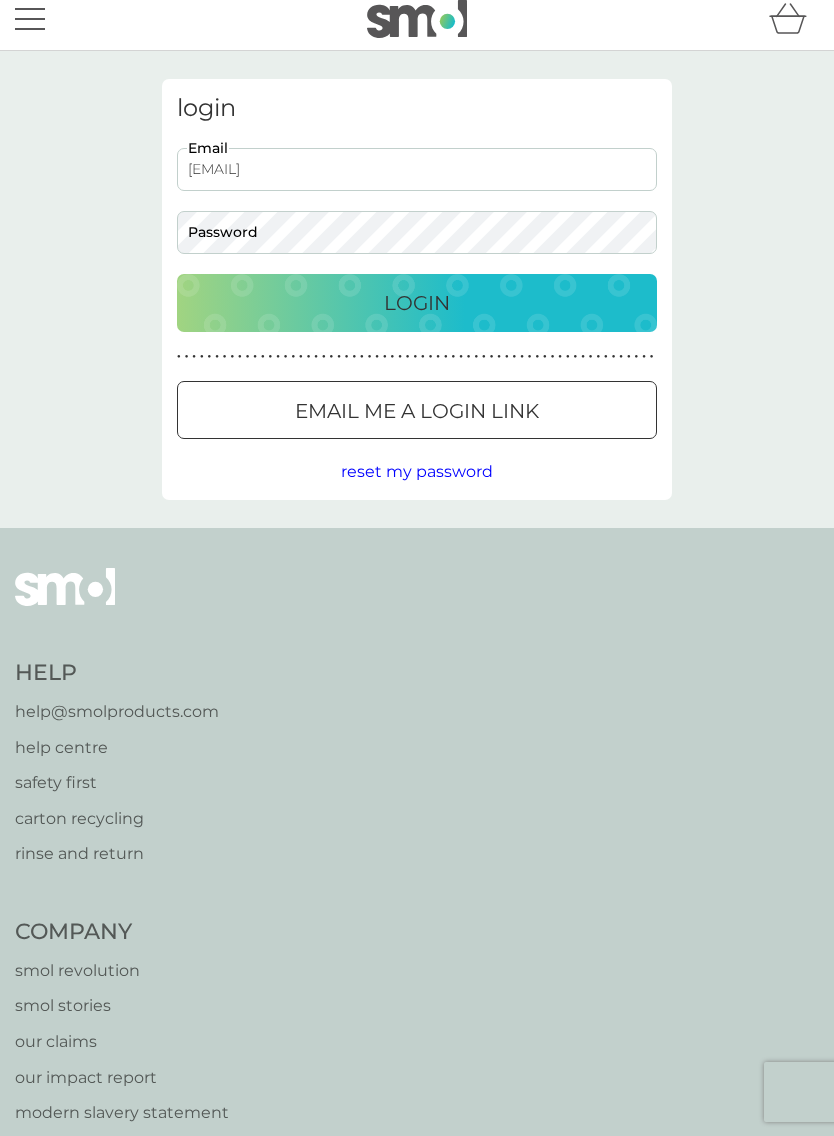 type on "56b@fourwall.co.uk" 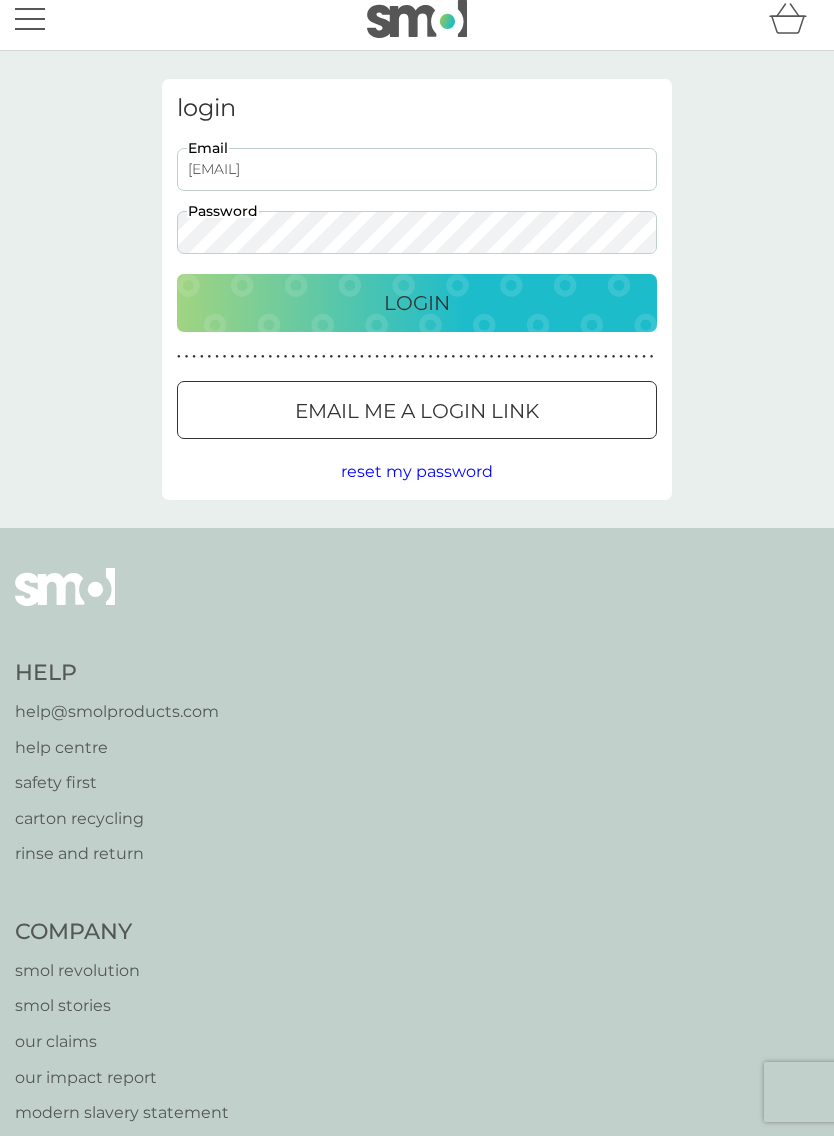 click on "Login" at bounding box center (417, 303) 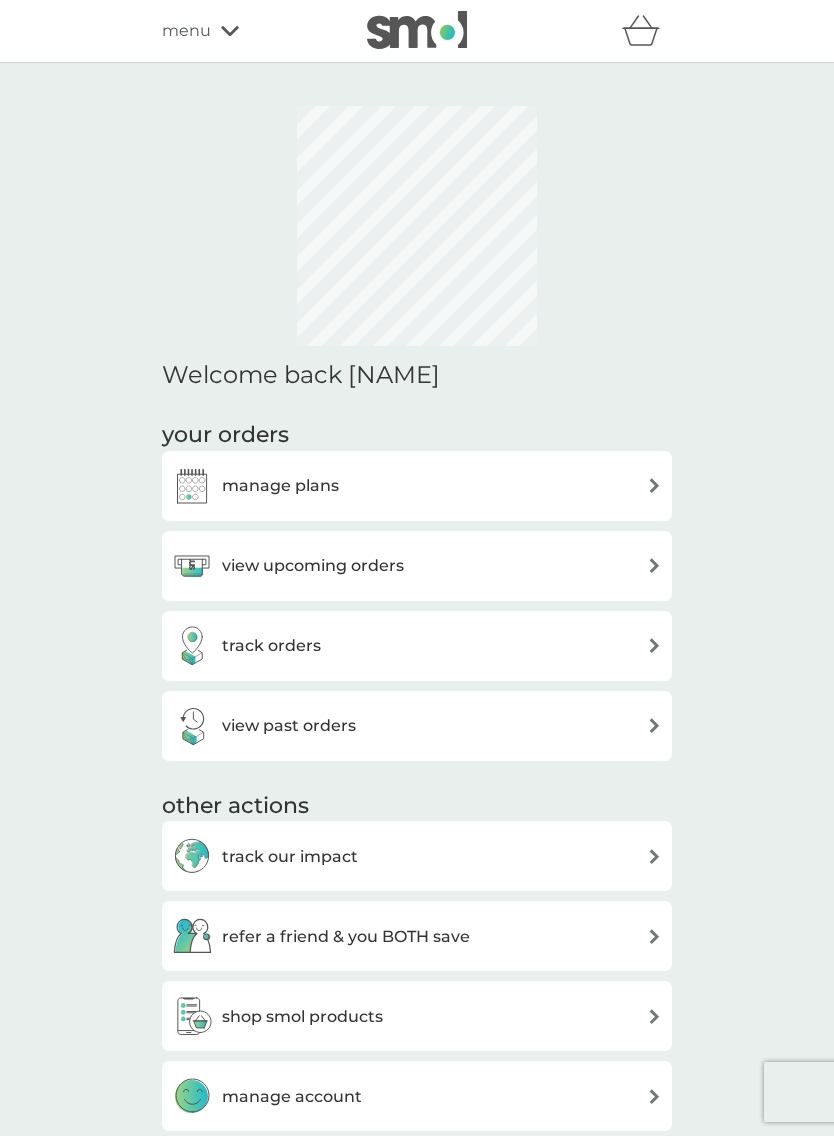 scroll, scrollTop: 0, scrollLeft: 0, axis: both 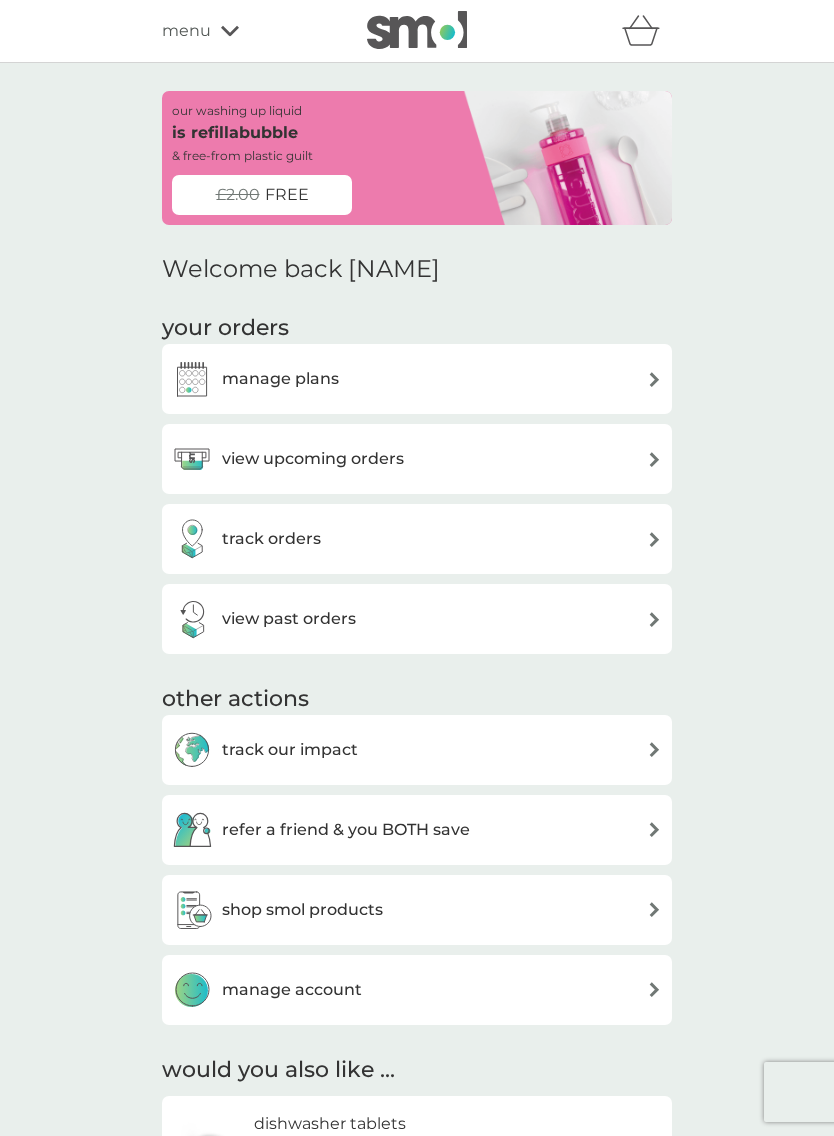 click on "manage plans" at bounding box center [417, 379] 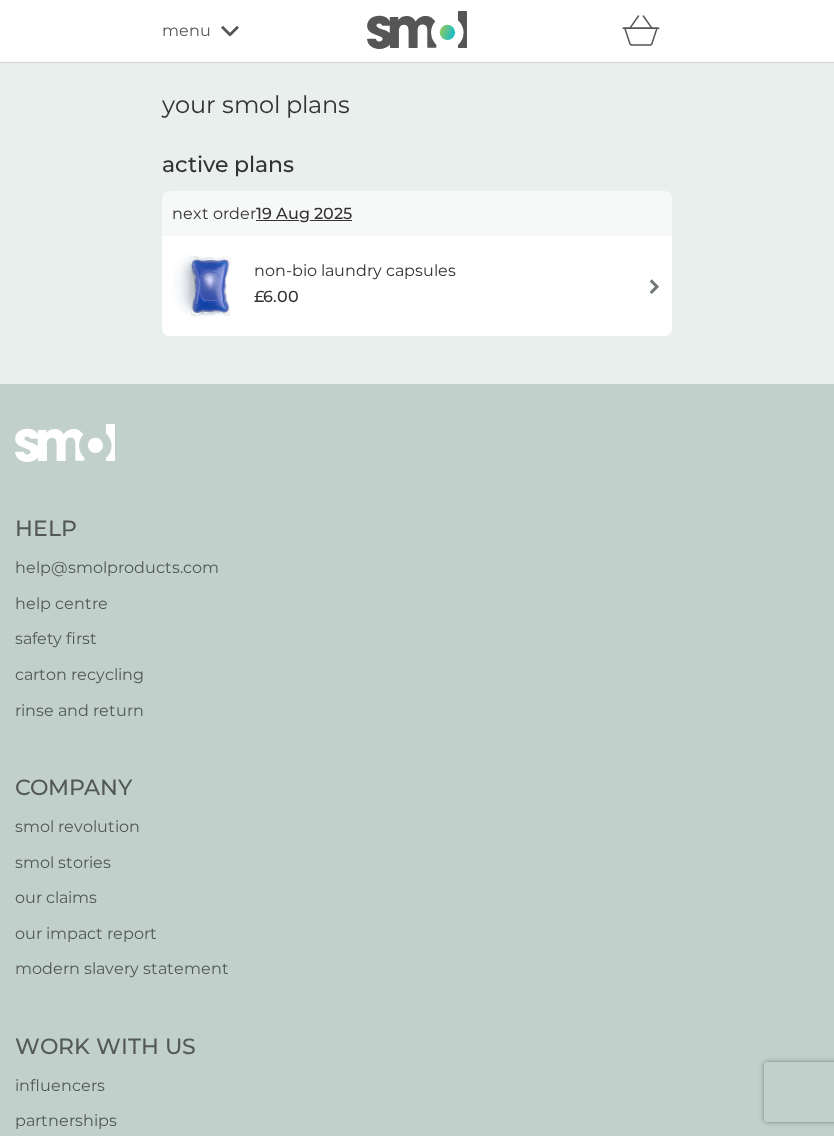 click on "non-bio laundry capsules" at bounding box center (355, 271) 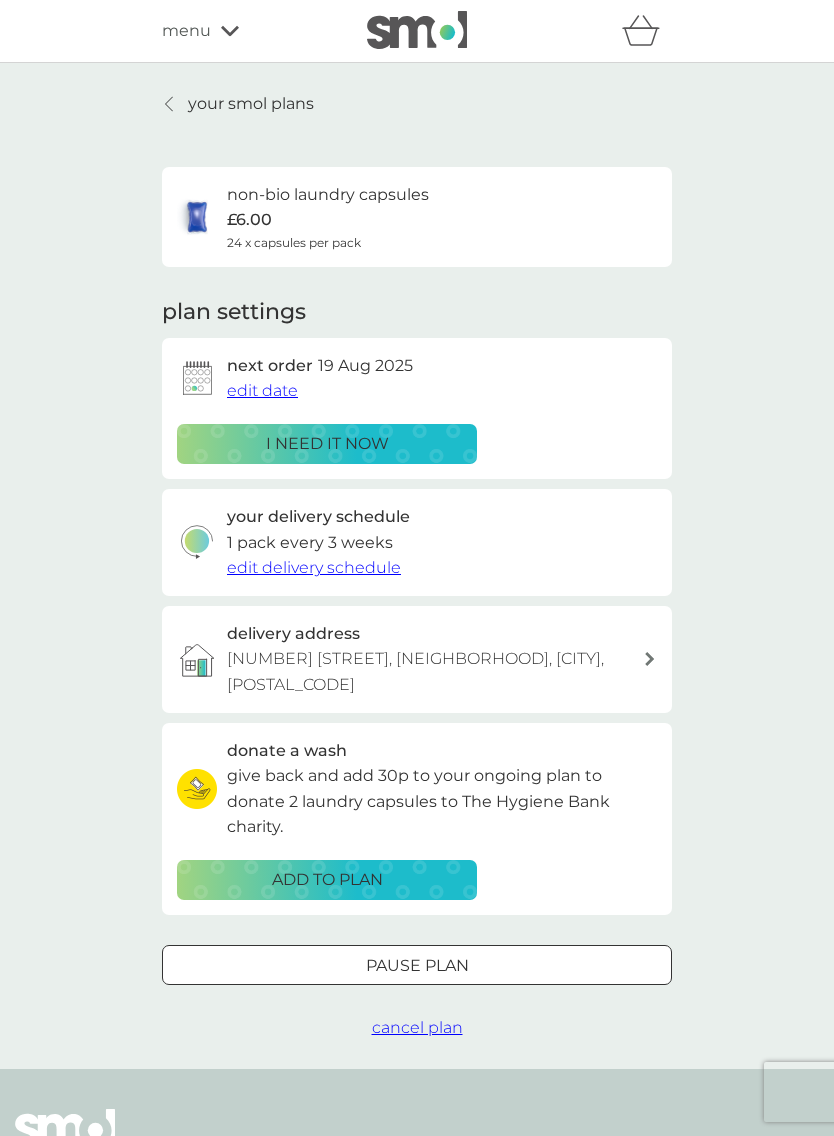 click on "menu" at bounding box center [247, 31] 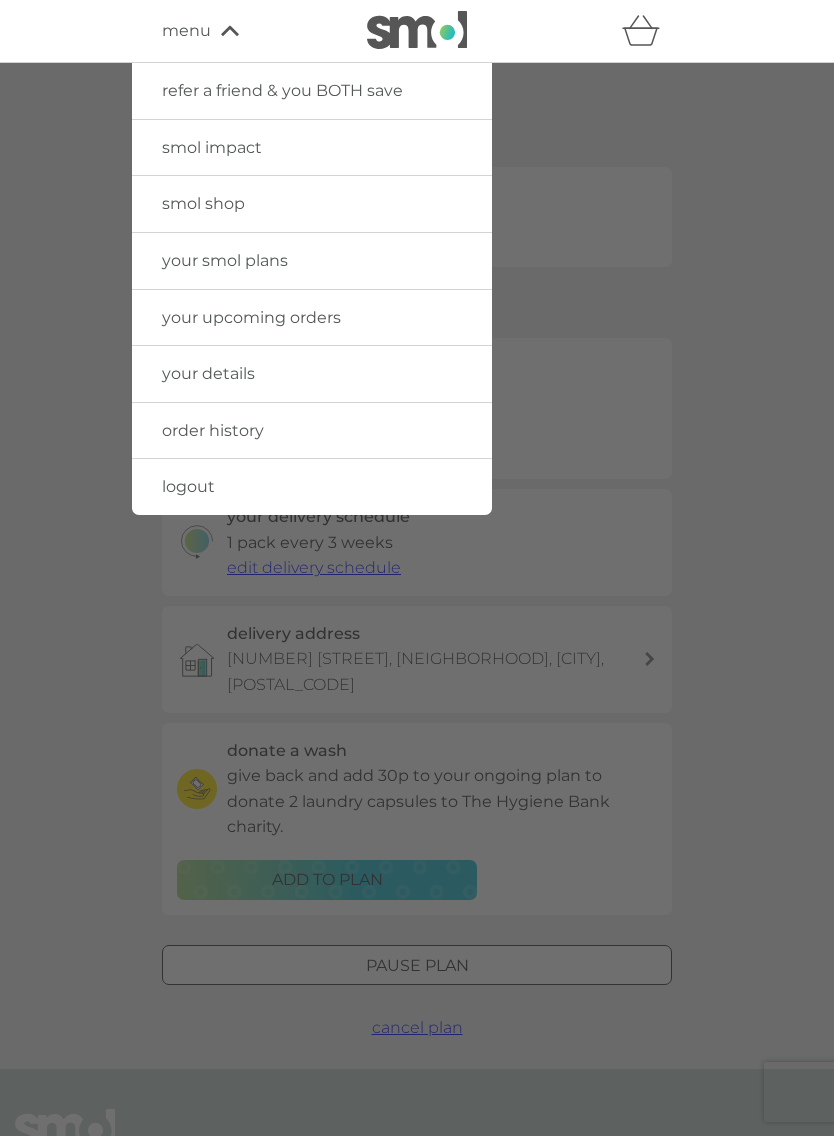 click on "your details" at bounding box center (312, 374) 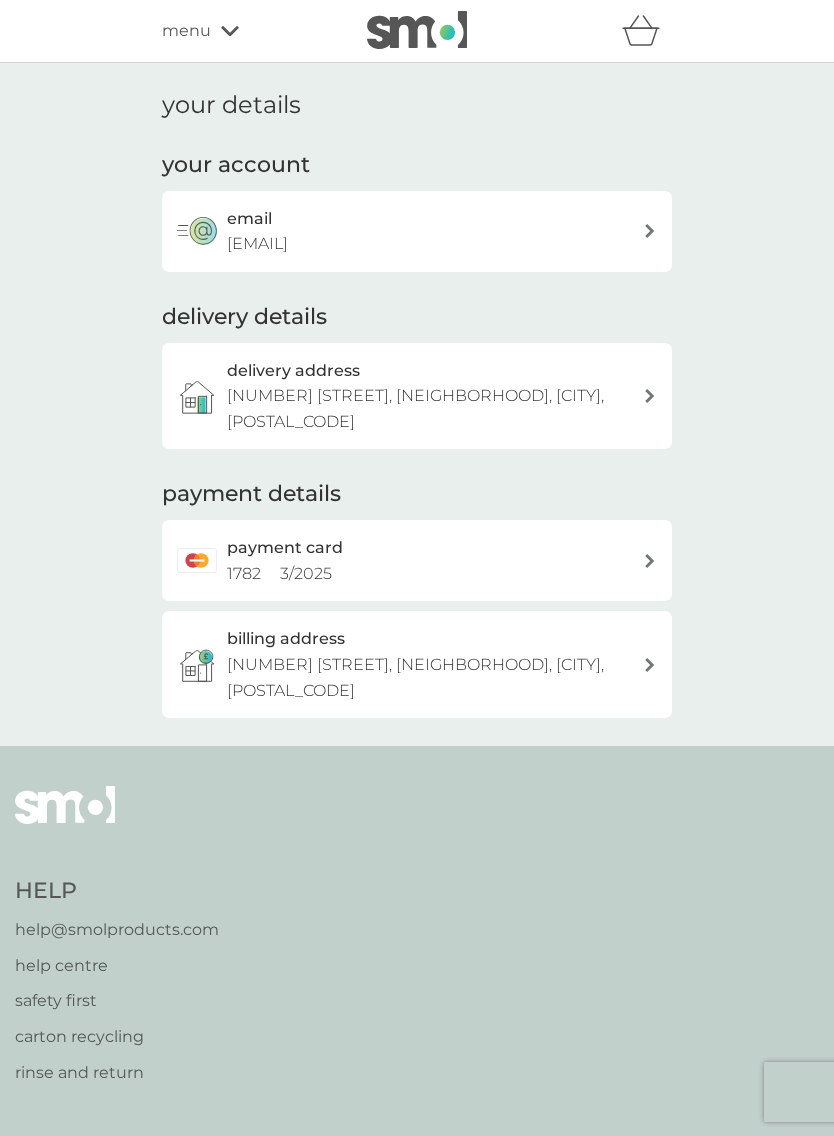 click on "payment card 1782   3 / 2025" at bounding box center (435, 560) 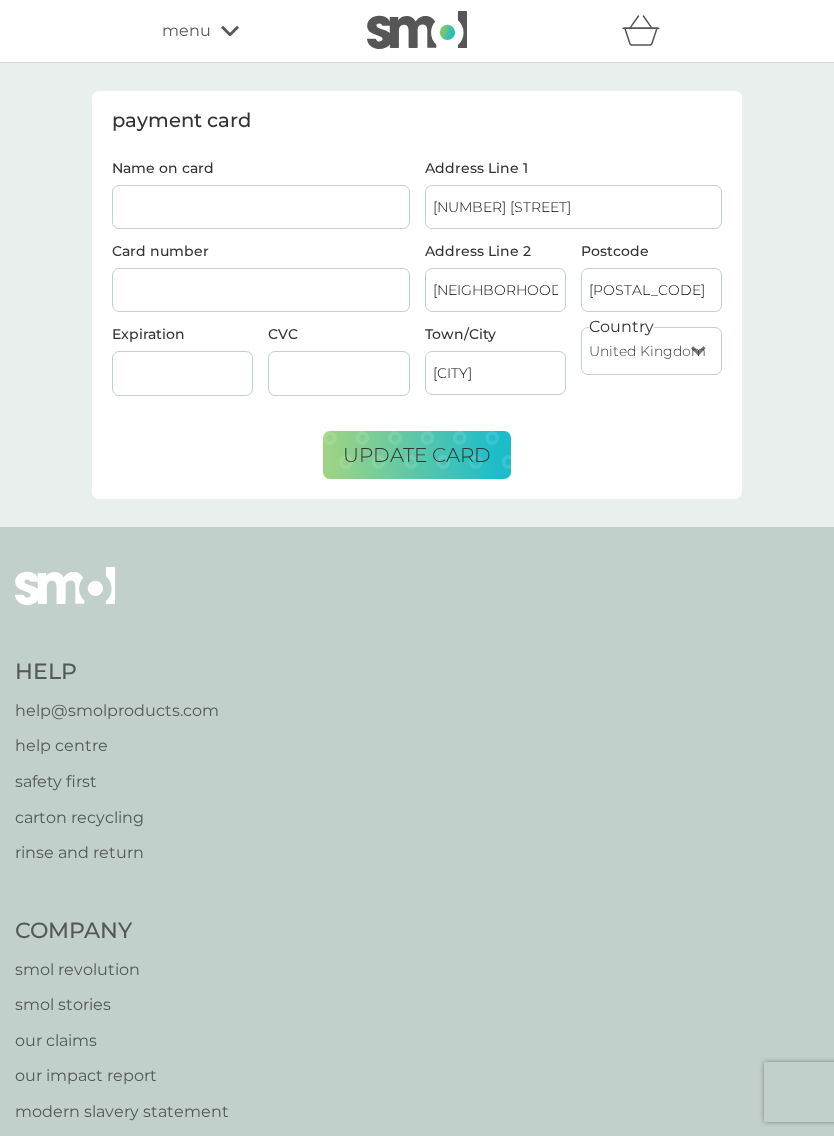 click on "Name on card" at bounding box center [261, 207] 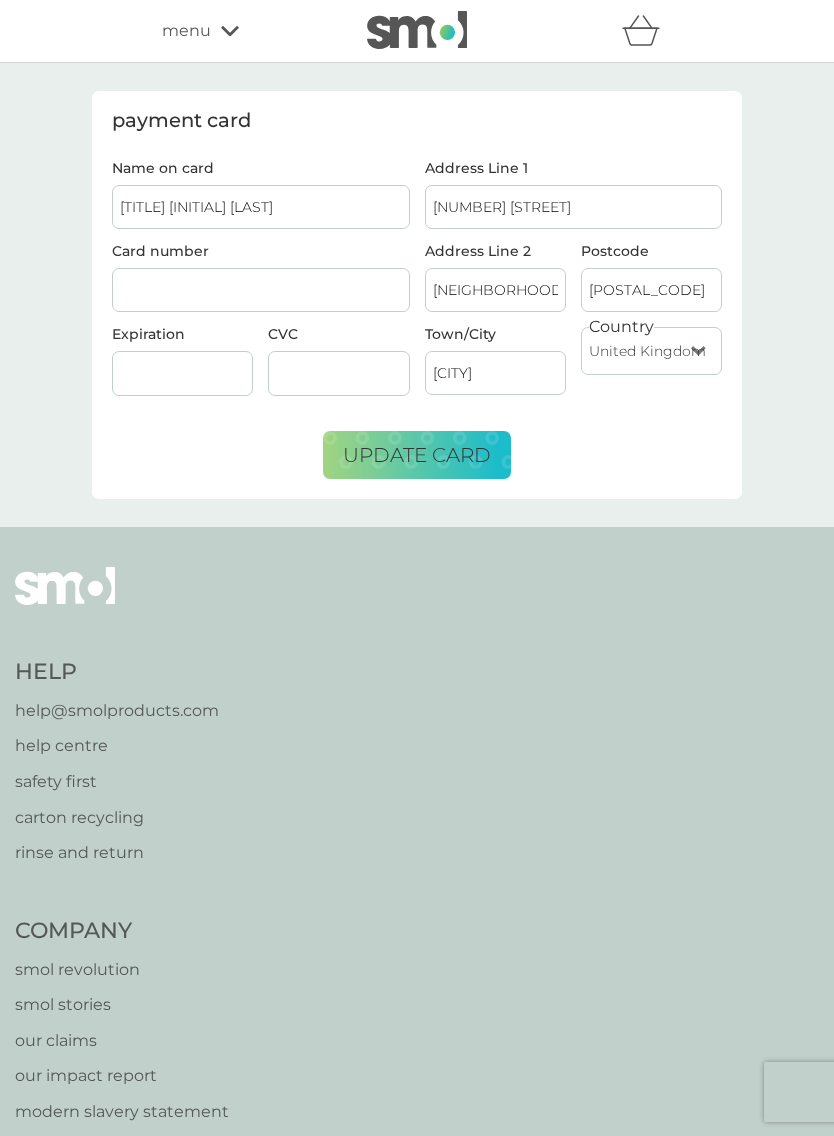 click at bounding box center [261, 290] 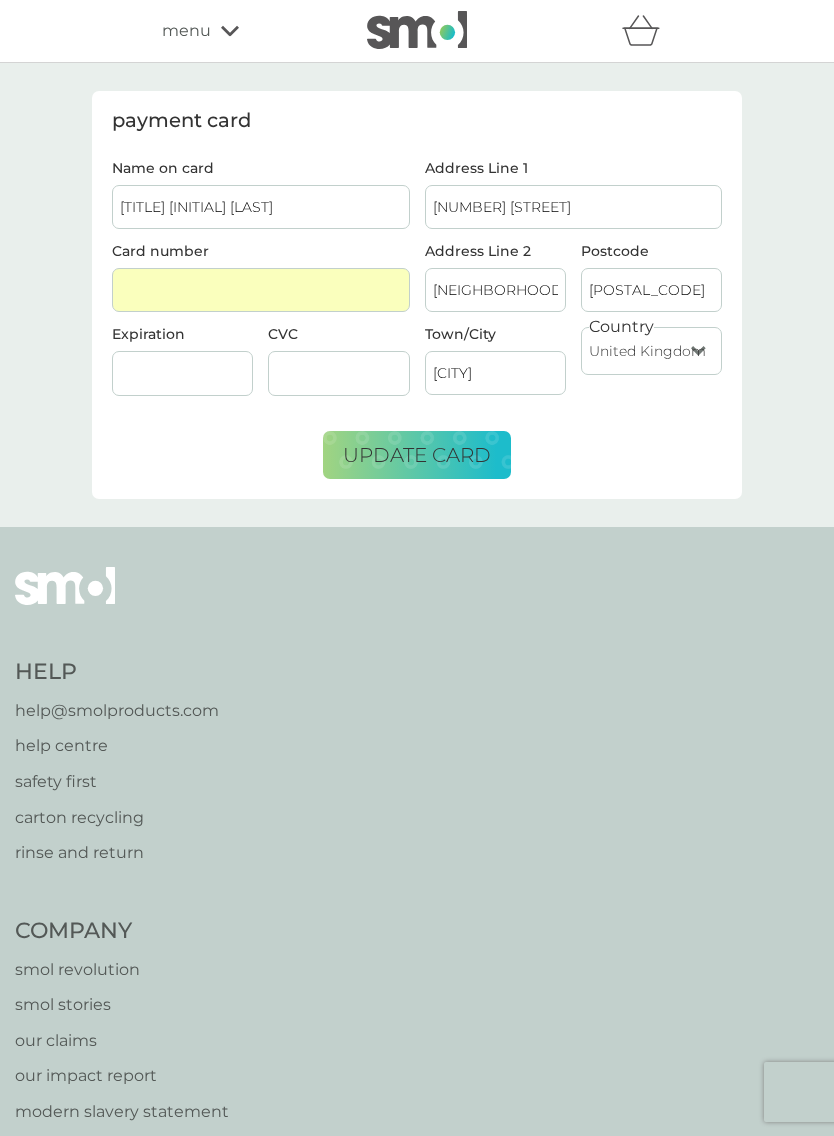 click at bounding box center (182, 373) 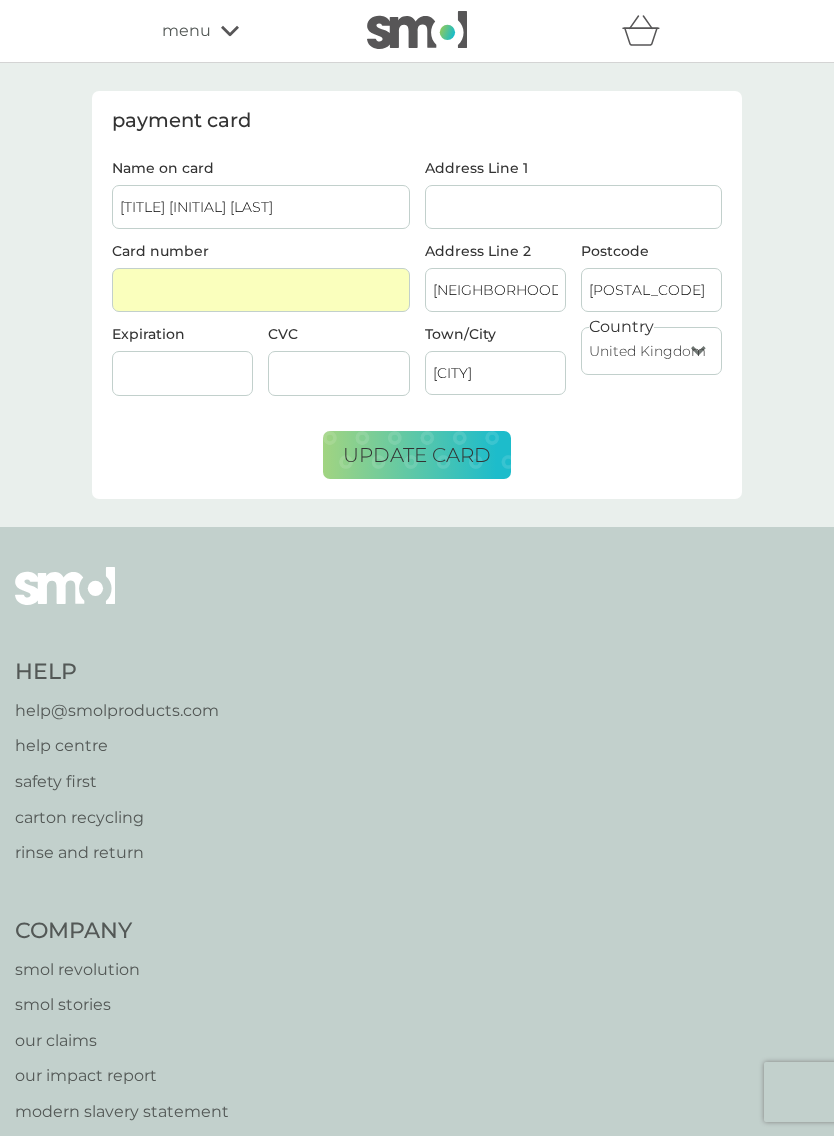 type on "Hillcrest" 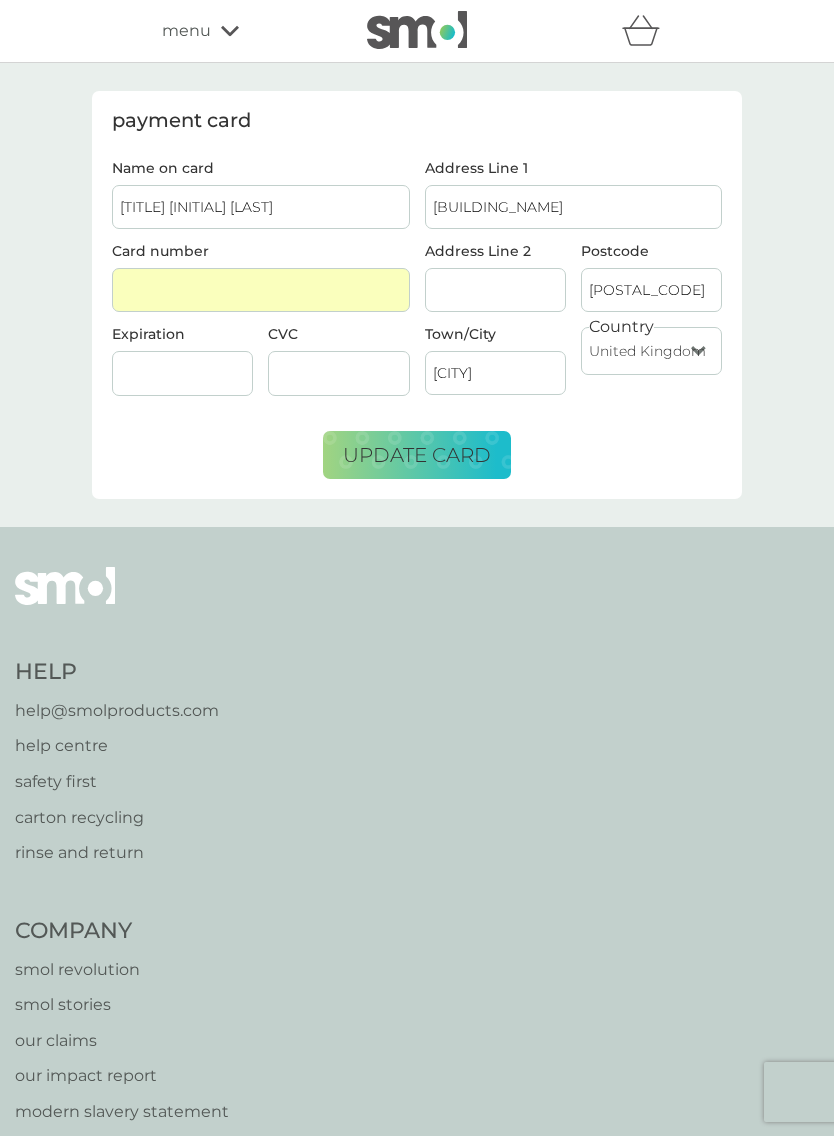 type on "Homefield Road" 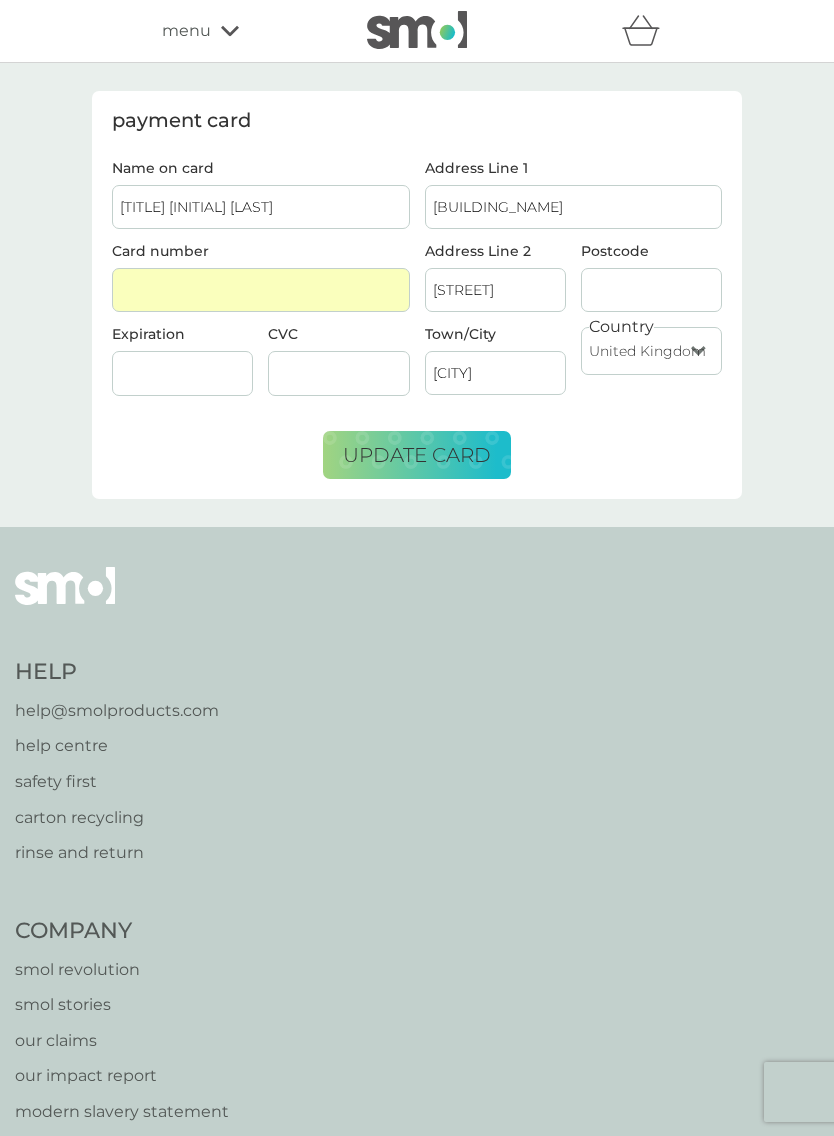 type on "BS313EG" 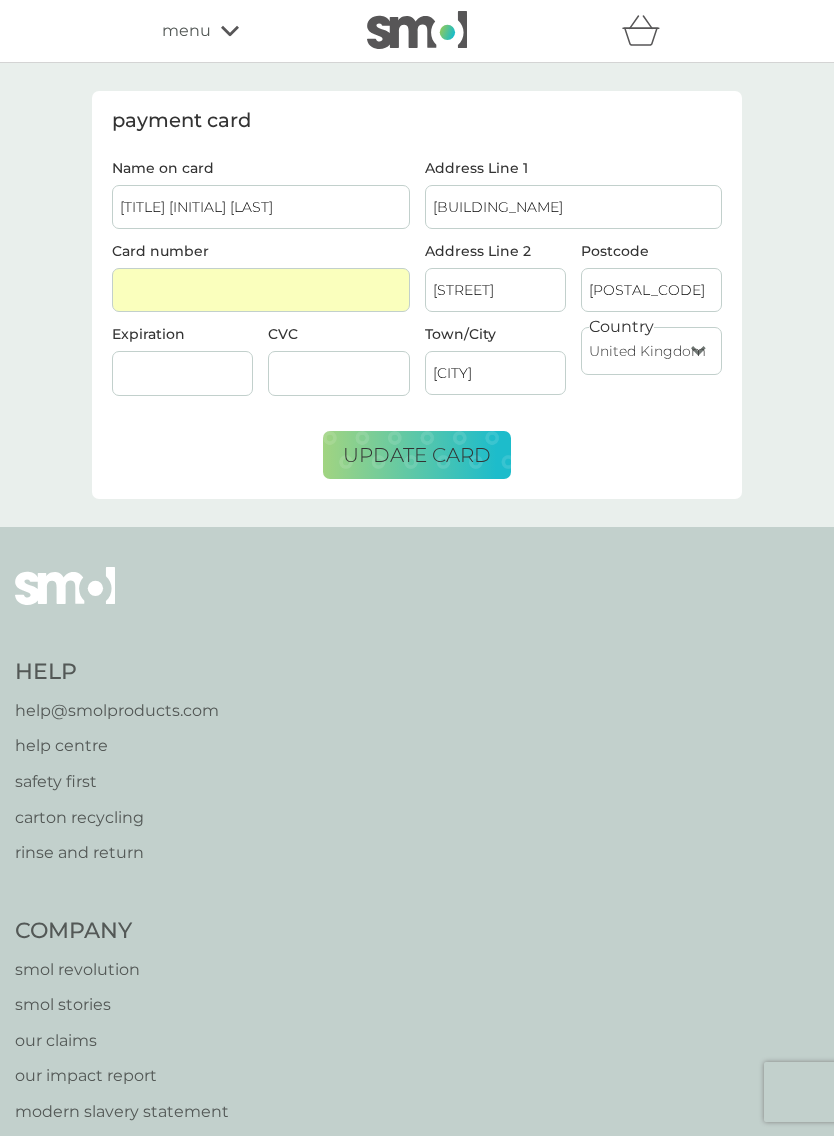 click on "update card" at bounding box center (417, 455) 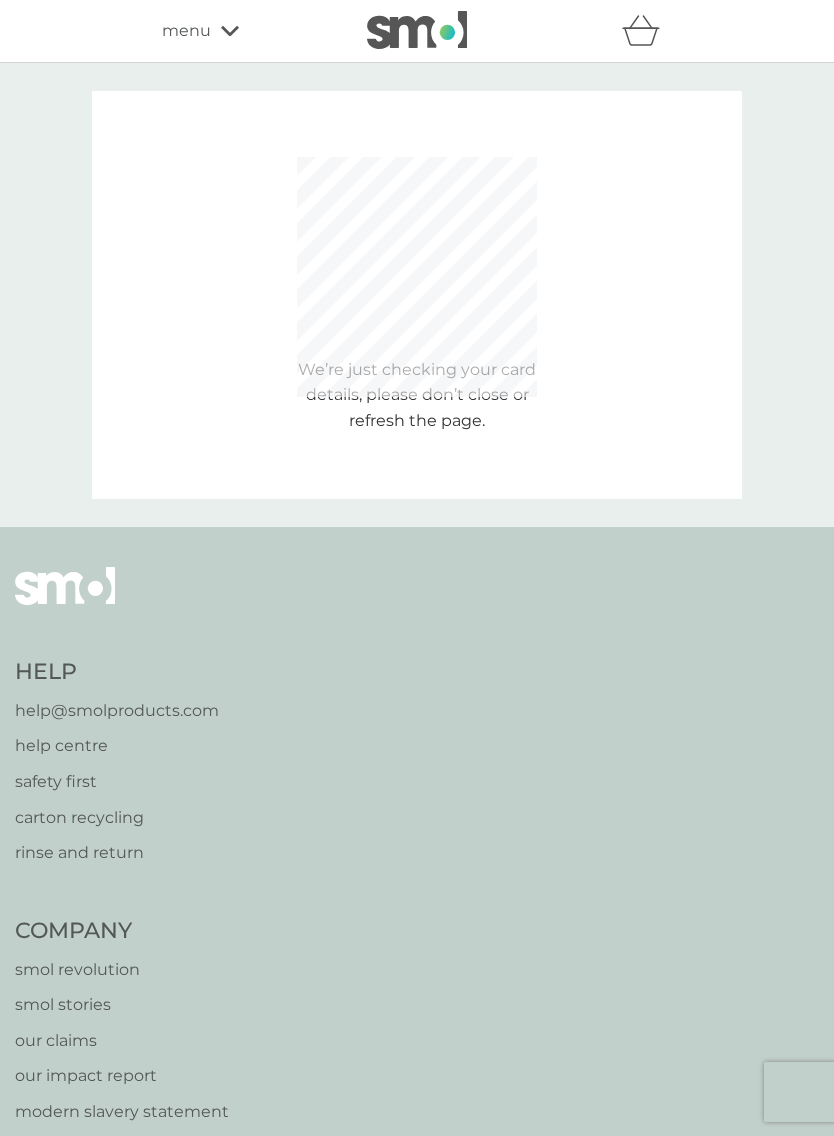 type 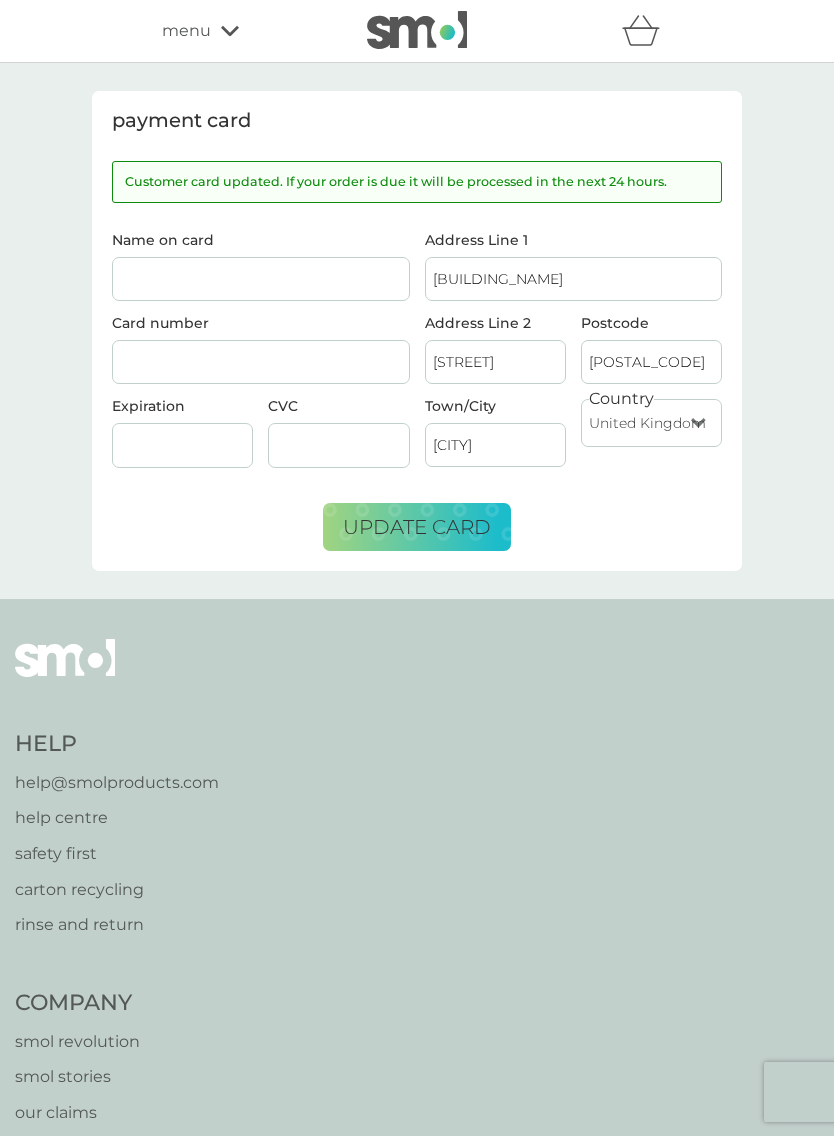 click on "menu" at bounding box center [247, 31] 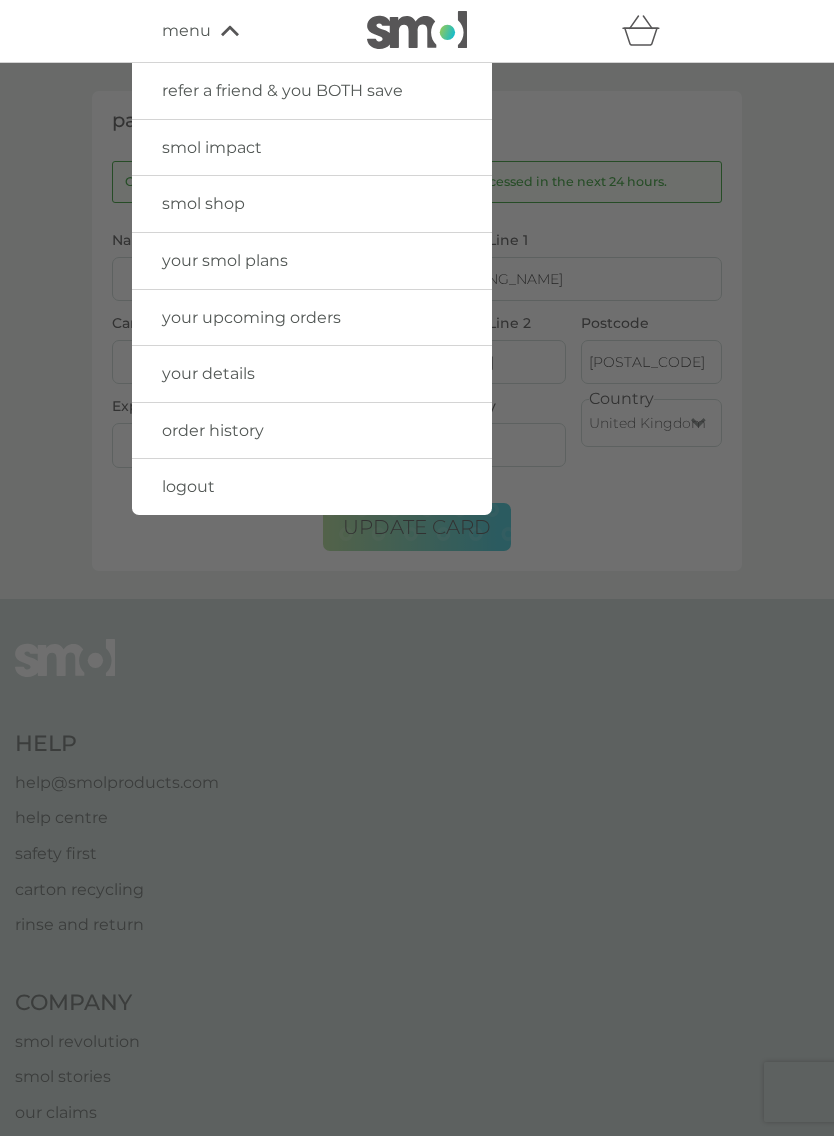 click on "logout" at bounding box center (312, 487) 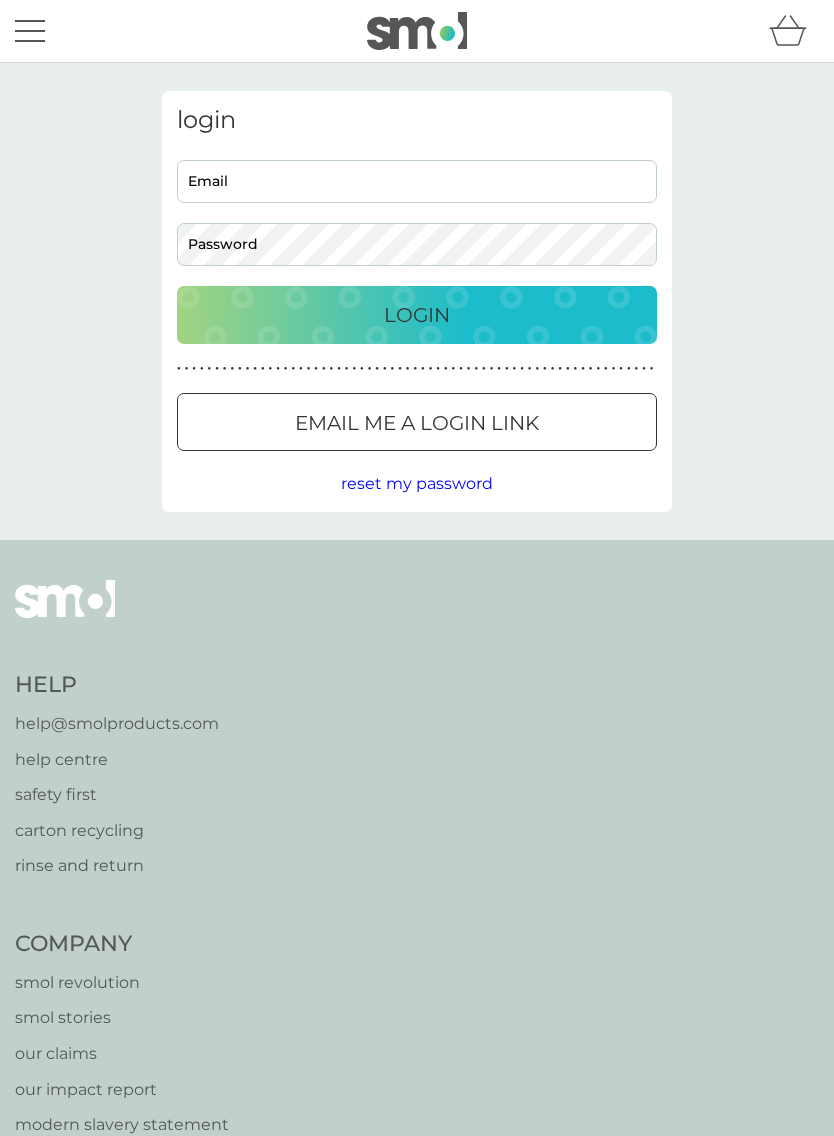 scroll, scrollTop: 0, scrollLeft: 0, axis: both 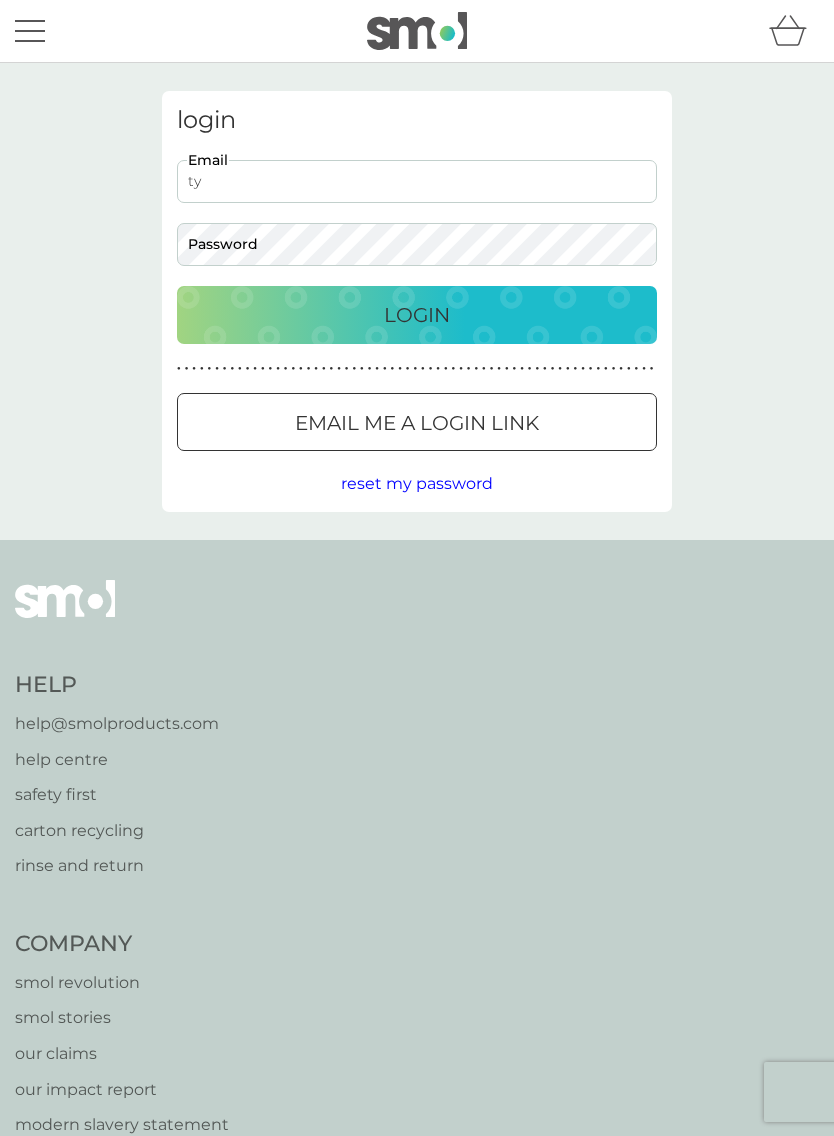 type on "t" 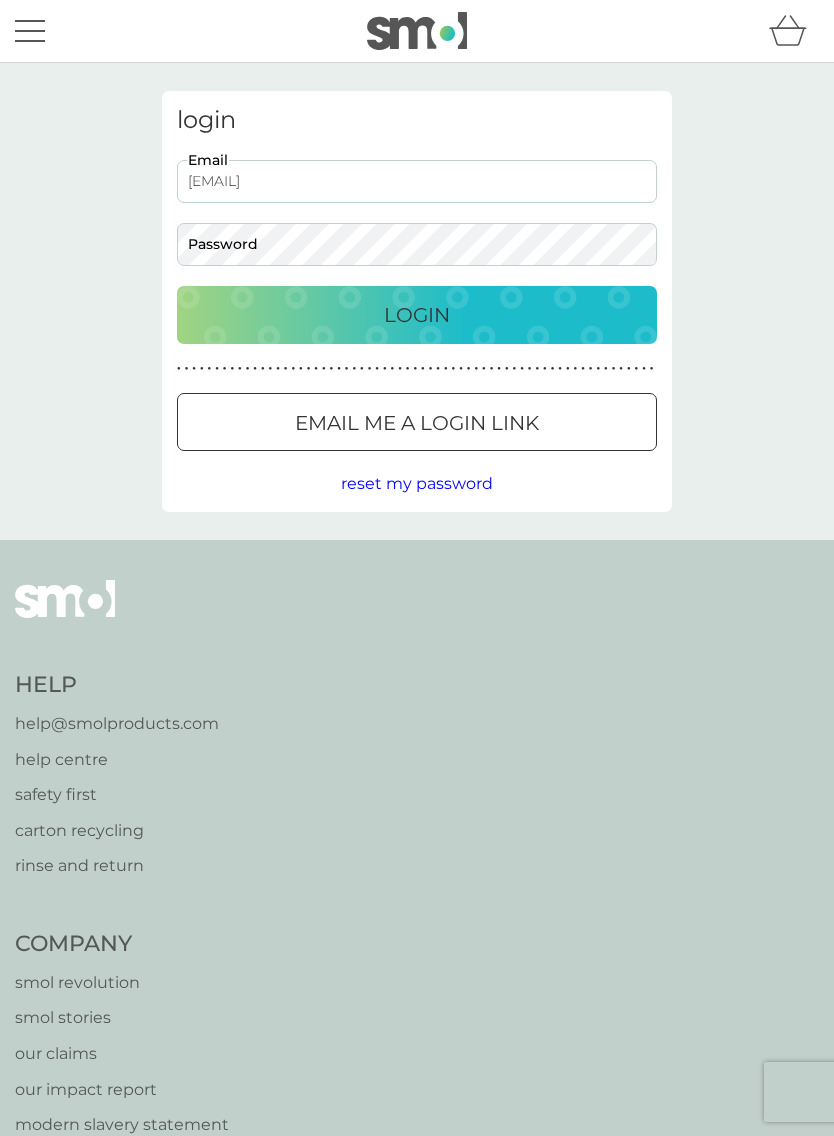 type on "56a@fourwall.co.uk" 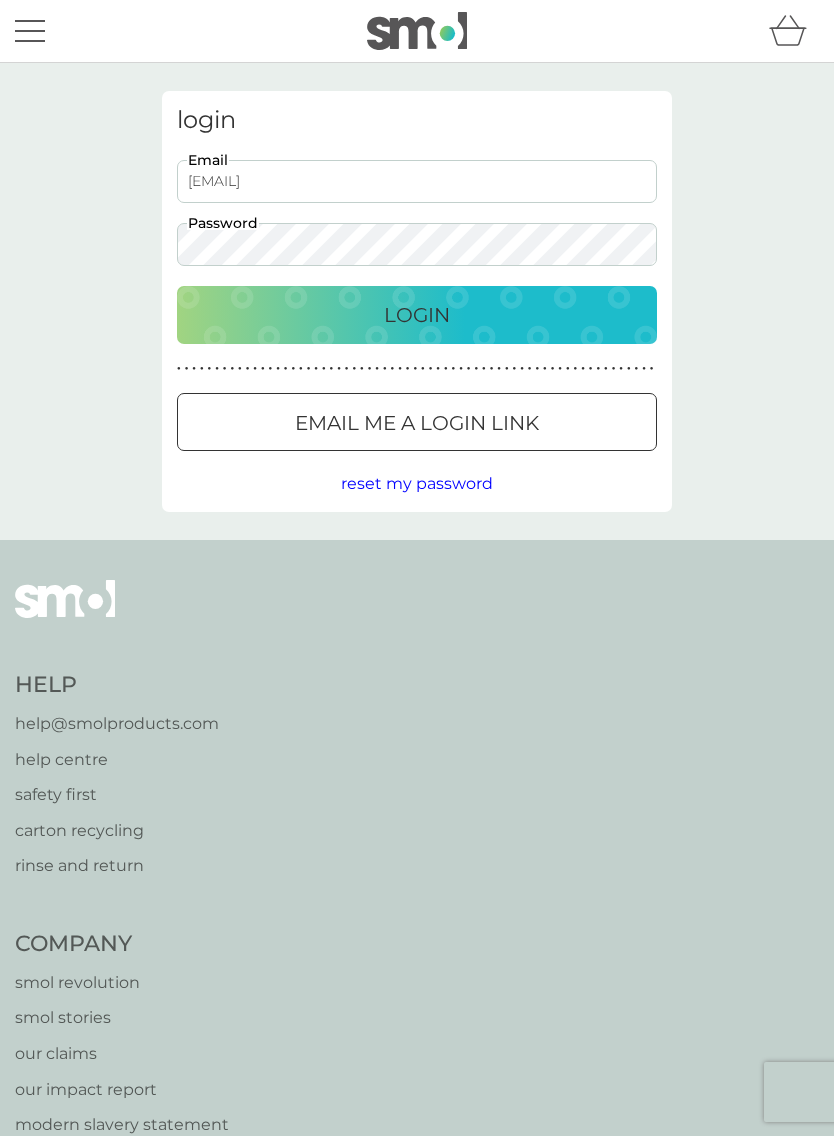 click on "Login" at bounding box center (417, 315) 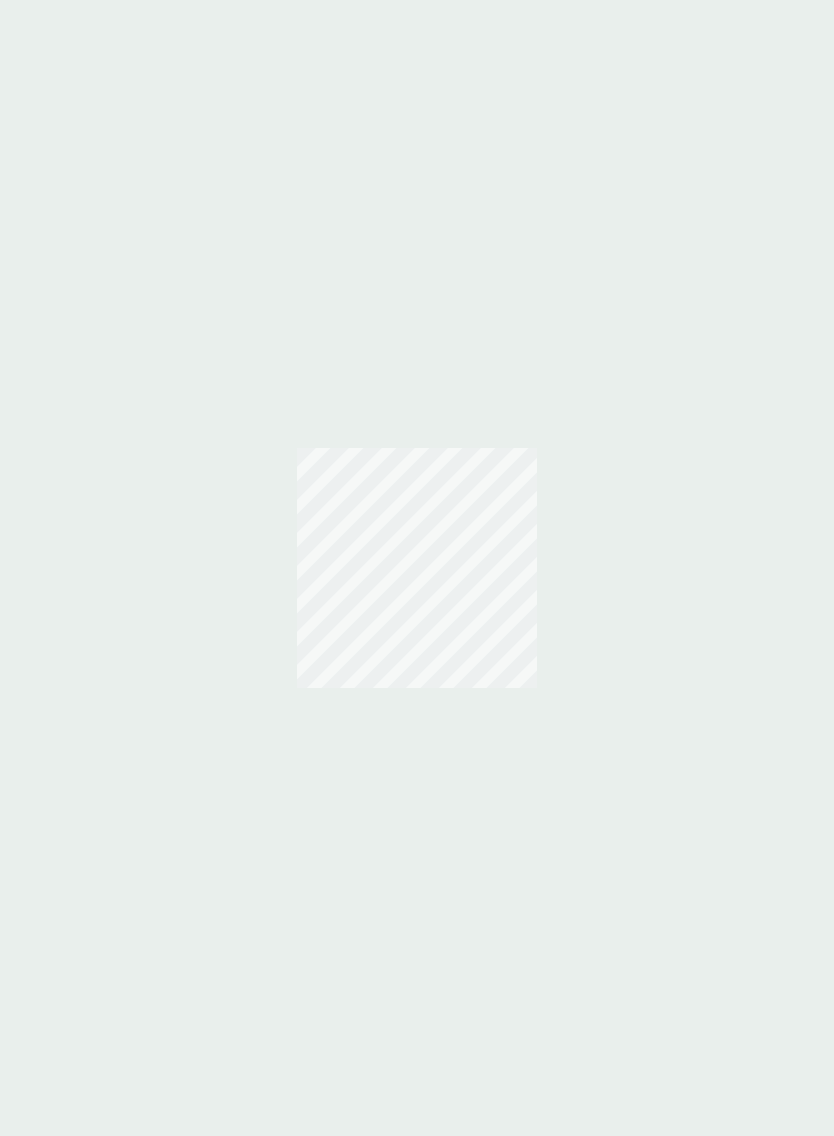 scroll, scrollTop: 0, scrollLeft: 0, axis: both 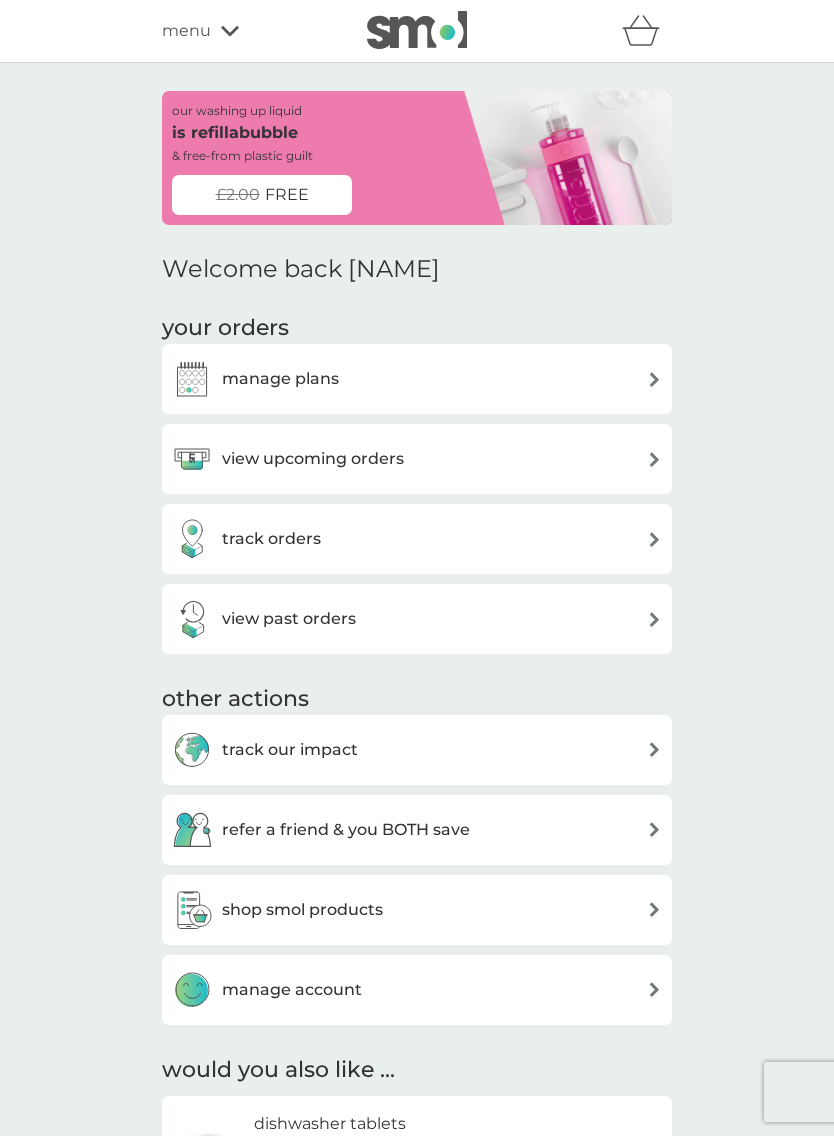 click on "manage plans" at bounding box center (417, 379) 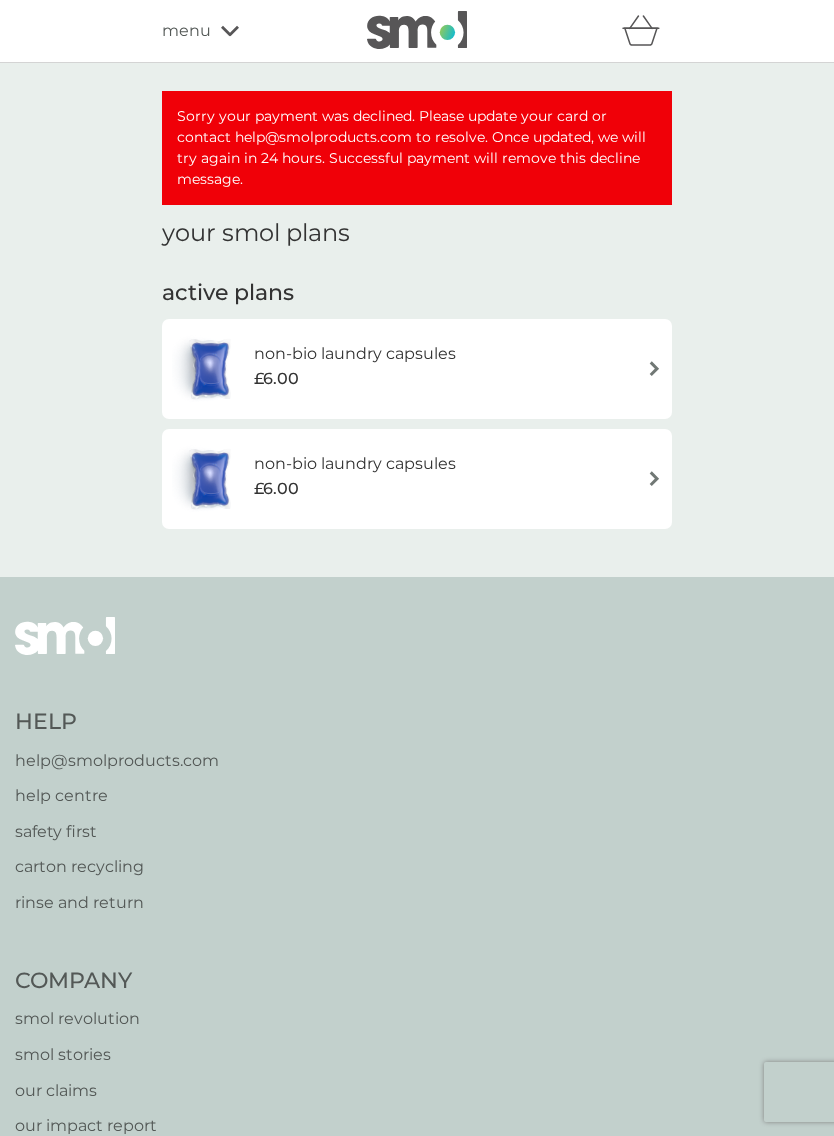 click on "non-bio laundry capsules £6.00" at bounding box center (417, 479) 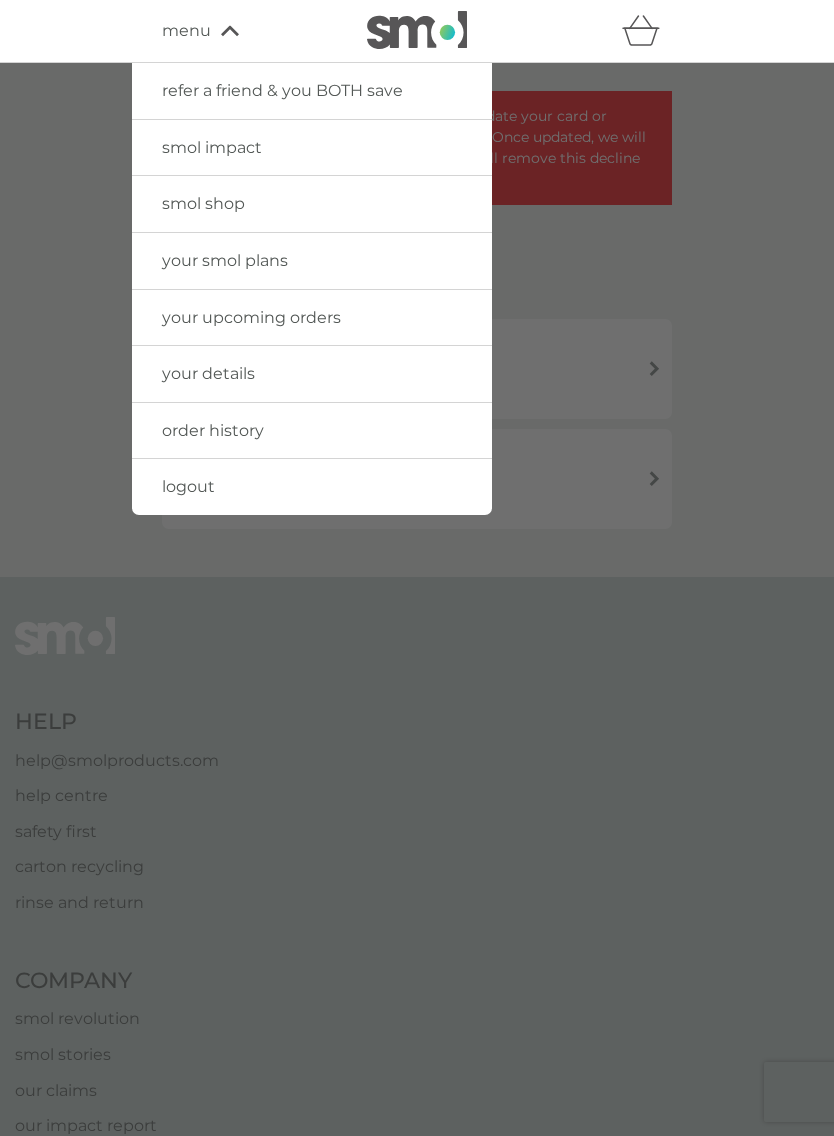 click on "logout" at bounding box center (188, 486) 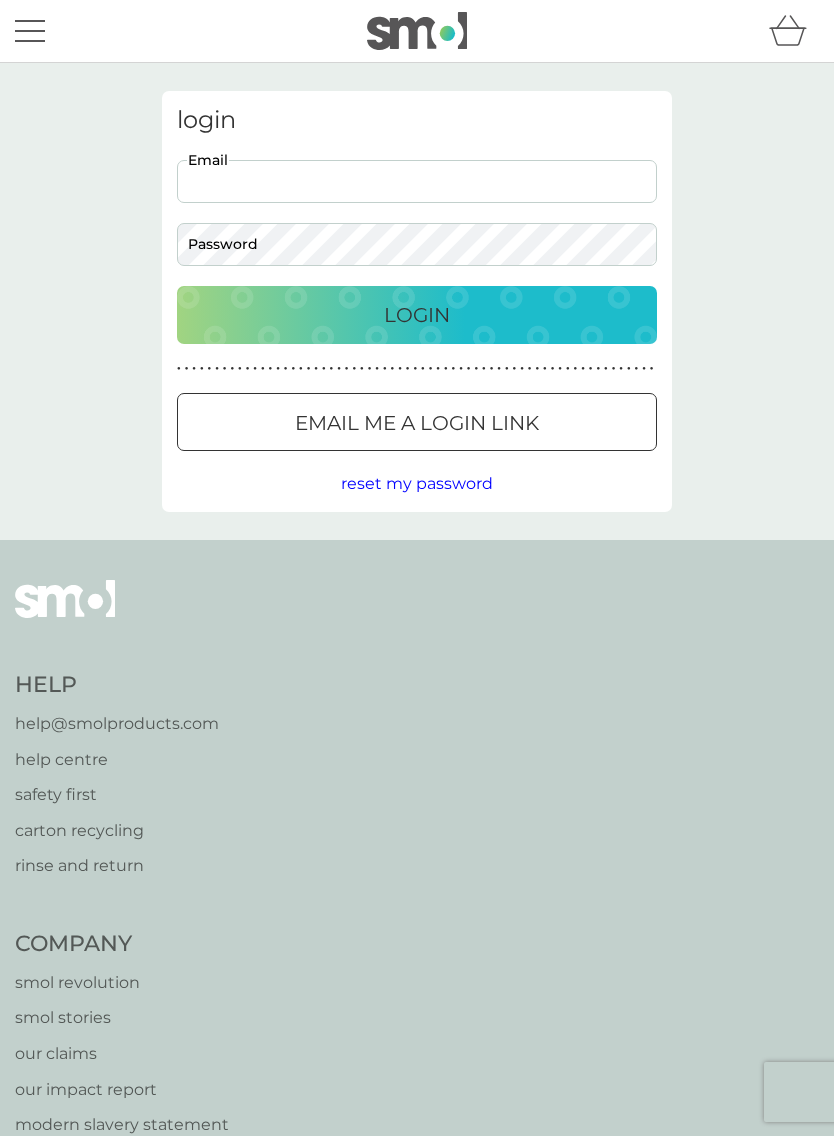 scroll, scrollTop: 0, scrollLeft: 0, axis: both 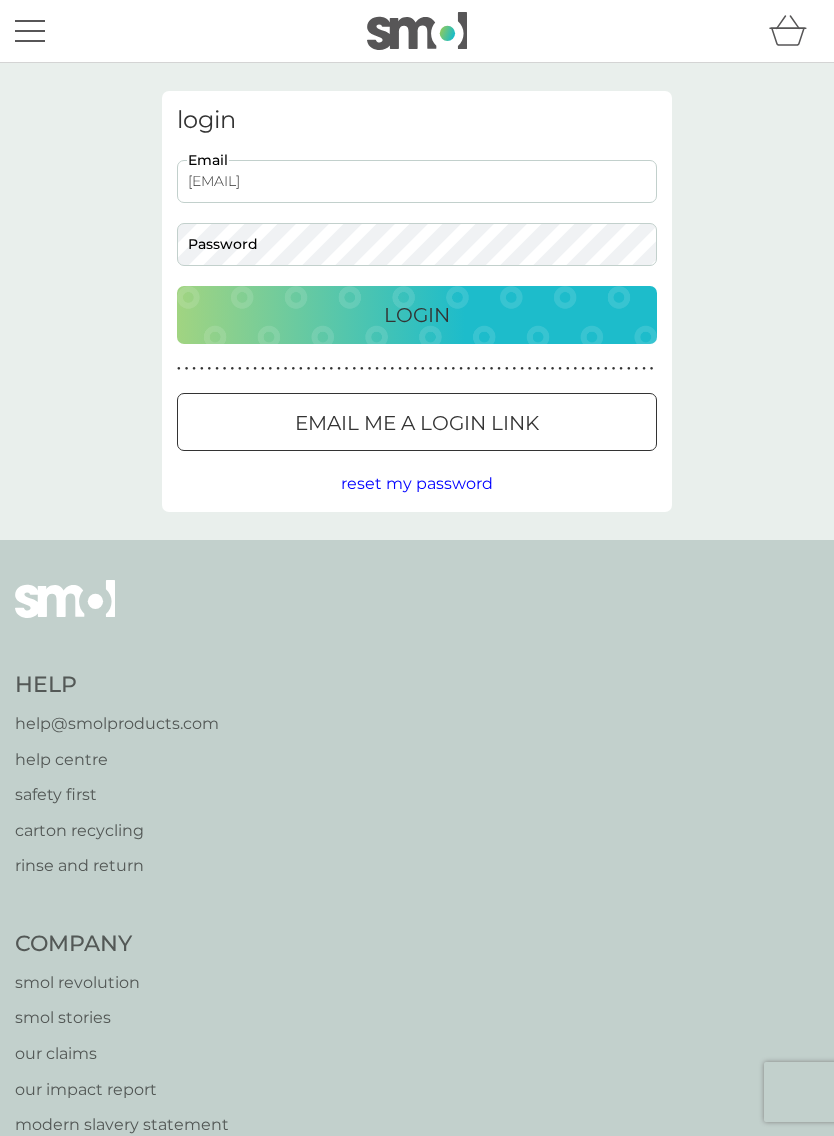 click on "Login" at bounding box center [417, 315] 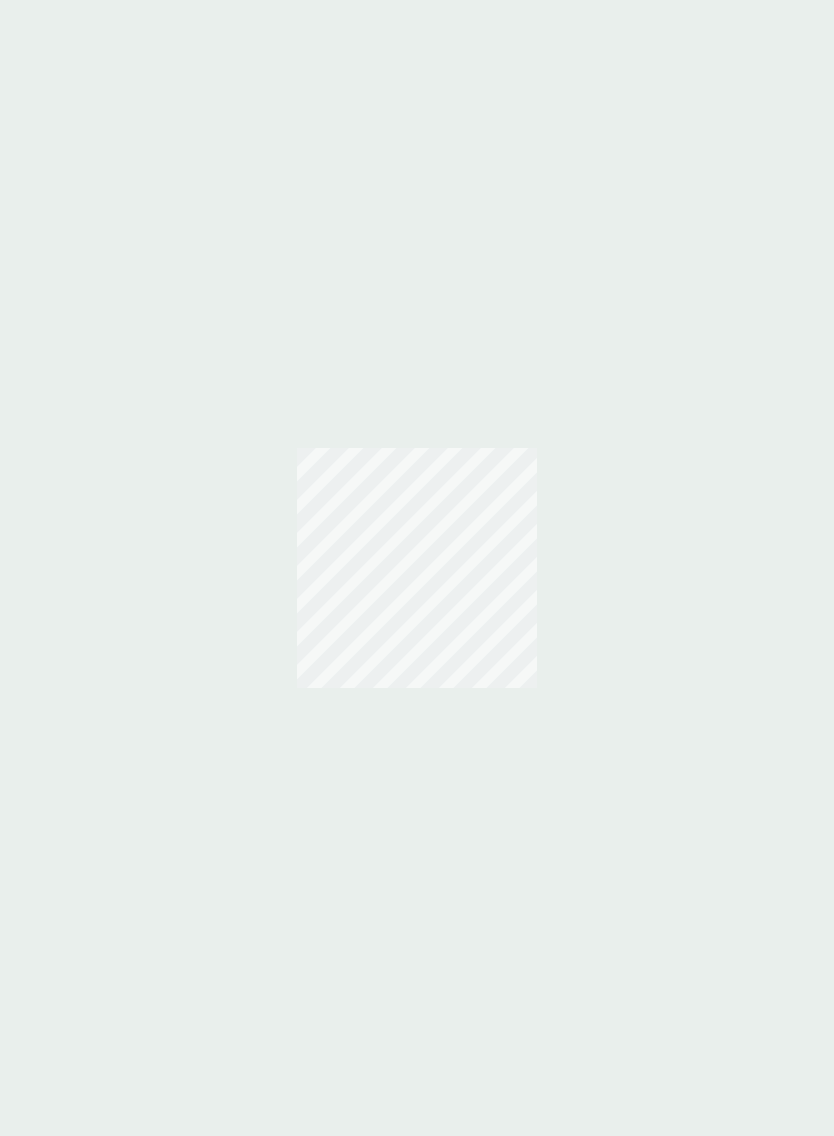 scroll, scrollTop: 0, scrollLeft: 0, axis: both 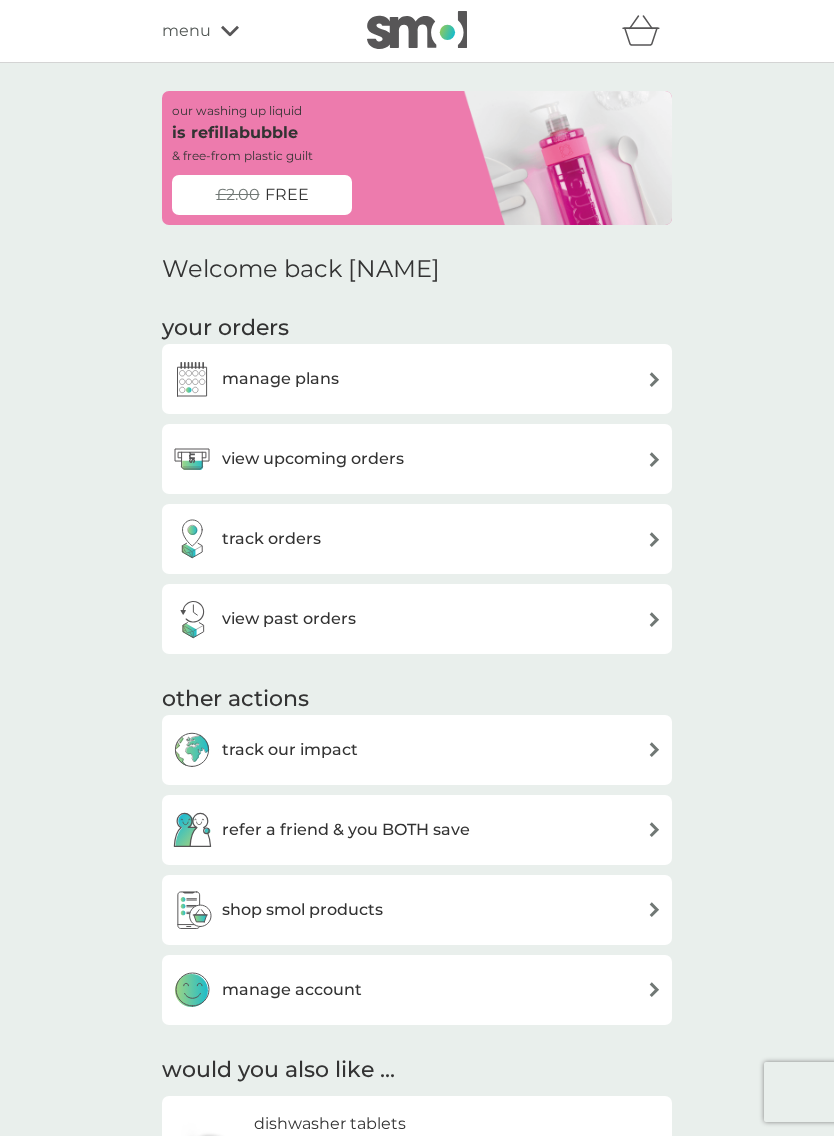 click 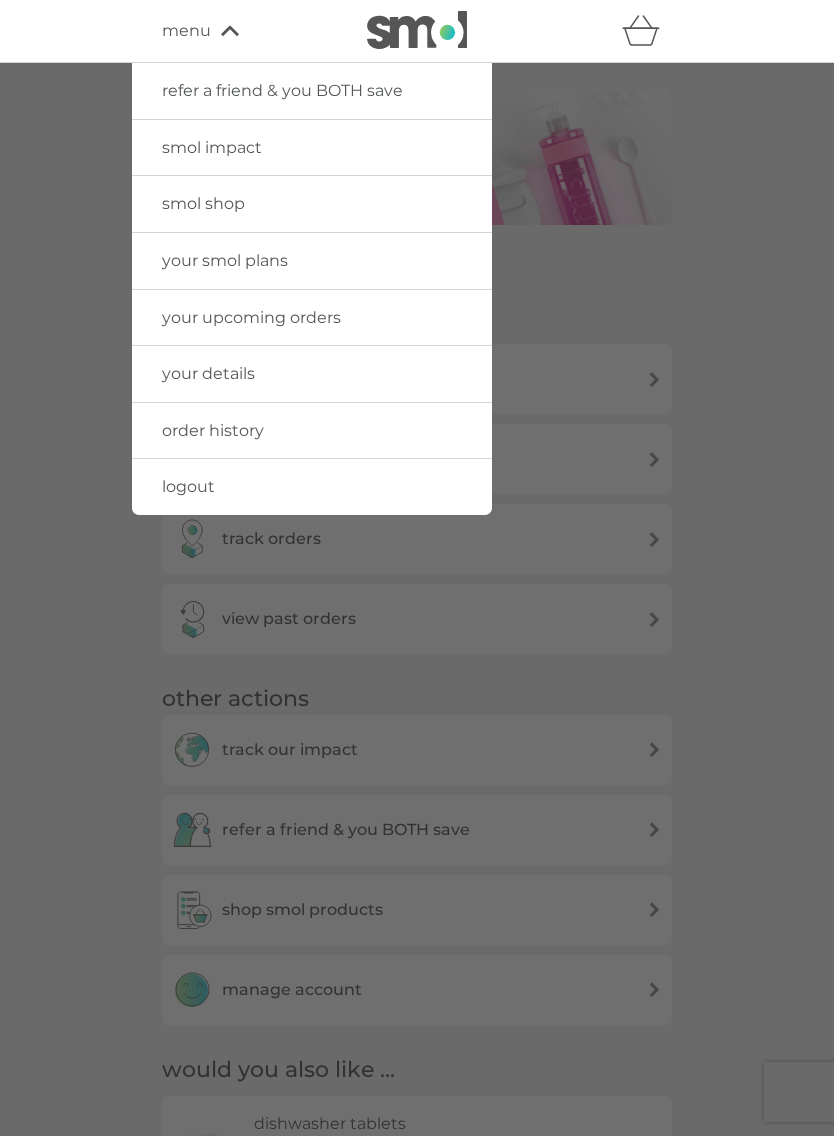 click at bounding box center (417, 631) 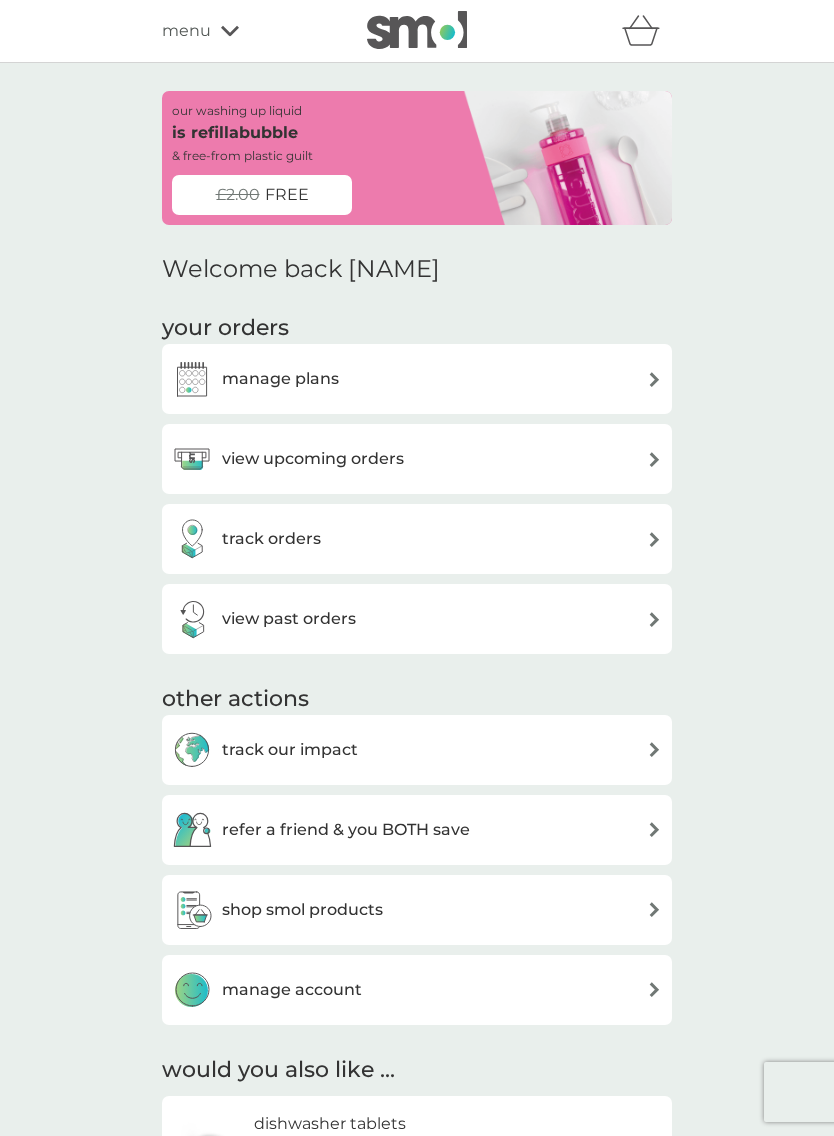 click on "menu" at bounding box center (186, 31) 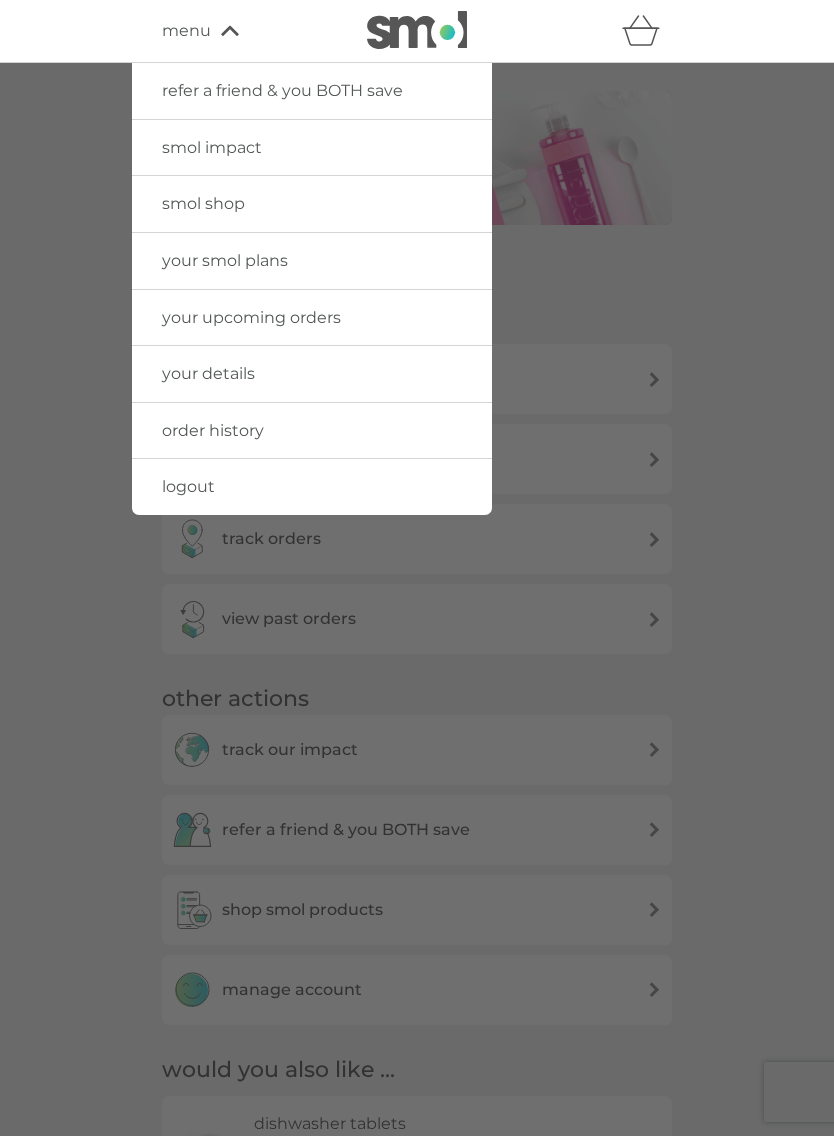 click on "your details" at bounding box center (208, 373) 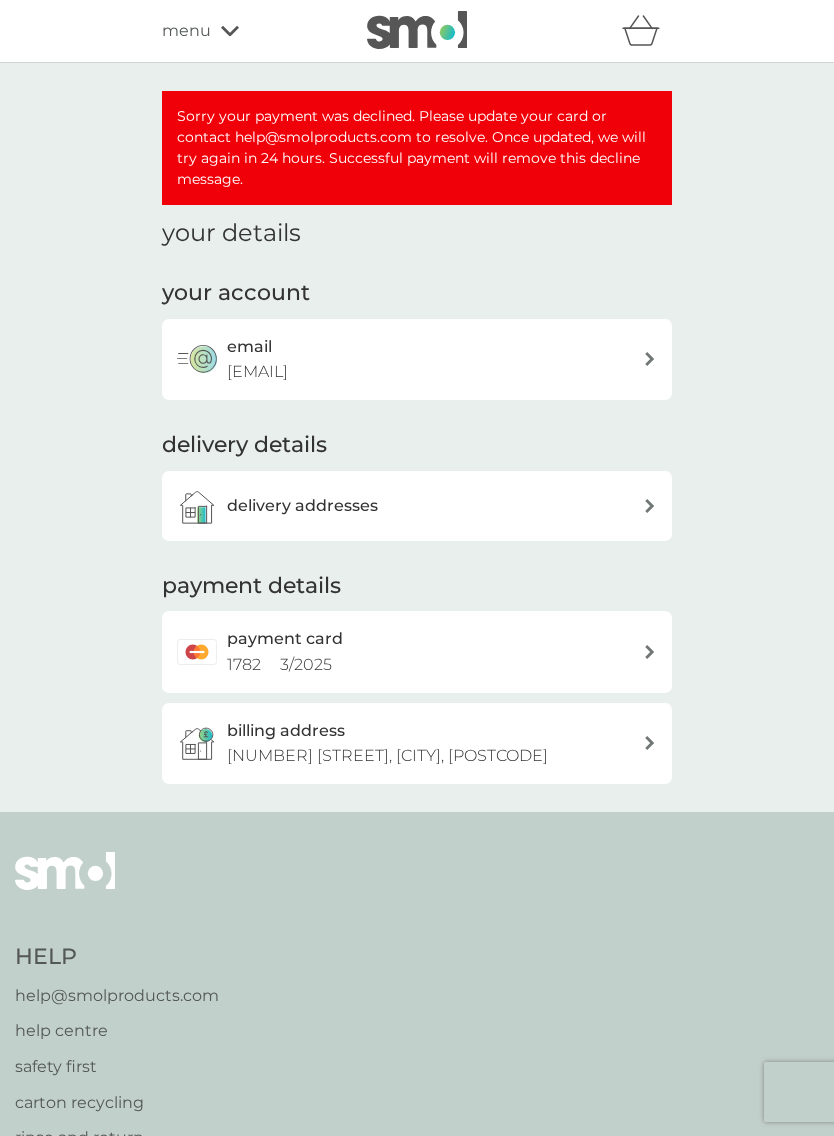 click on "menu" at bounding box center (186, 31) 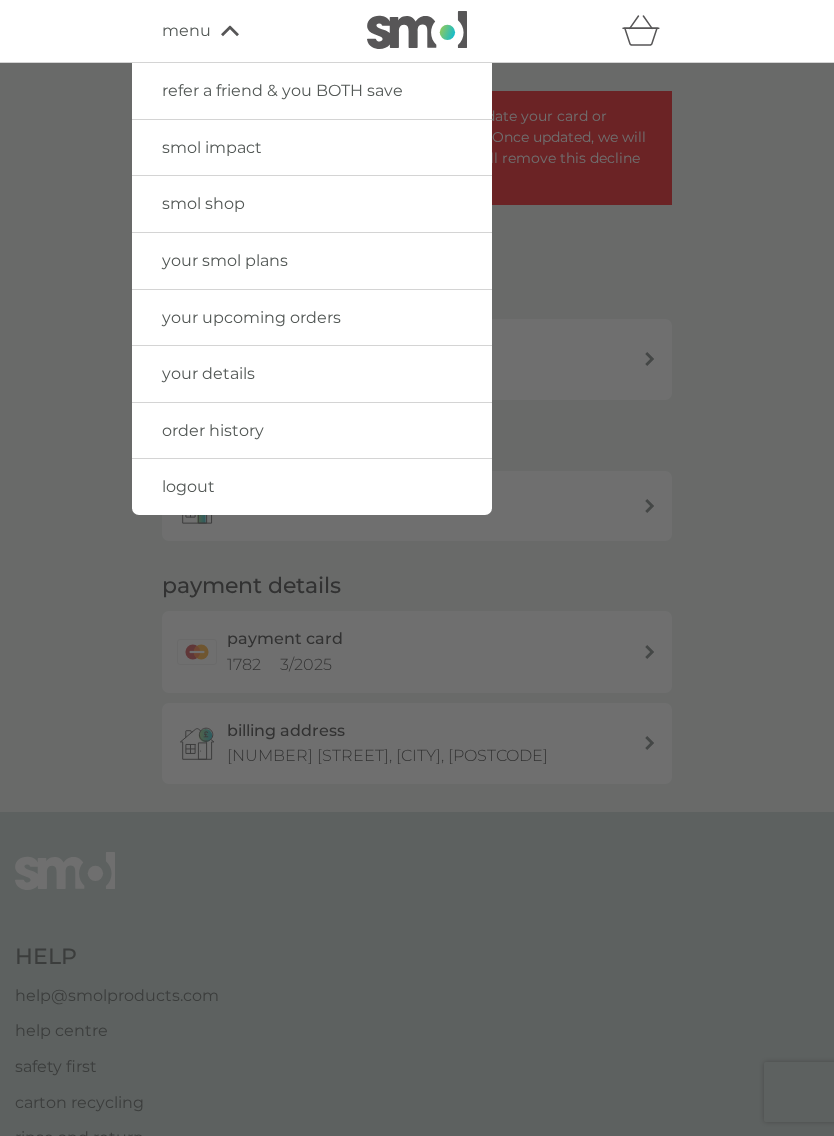 click on "logout" at bounding box center (188, 486) 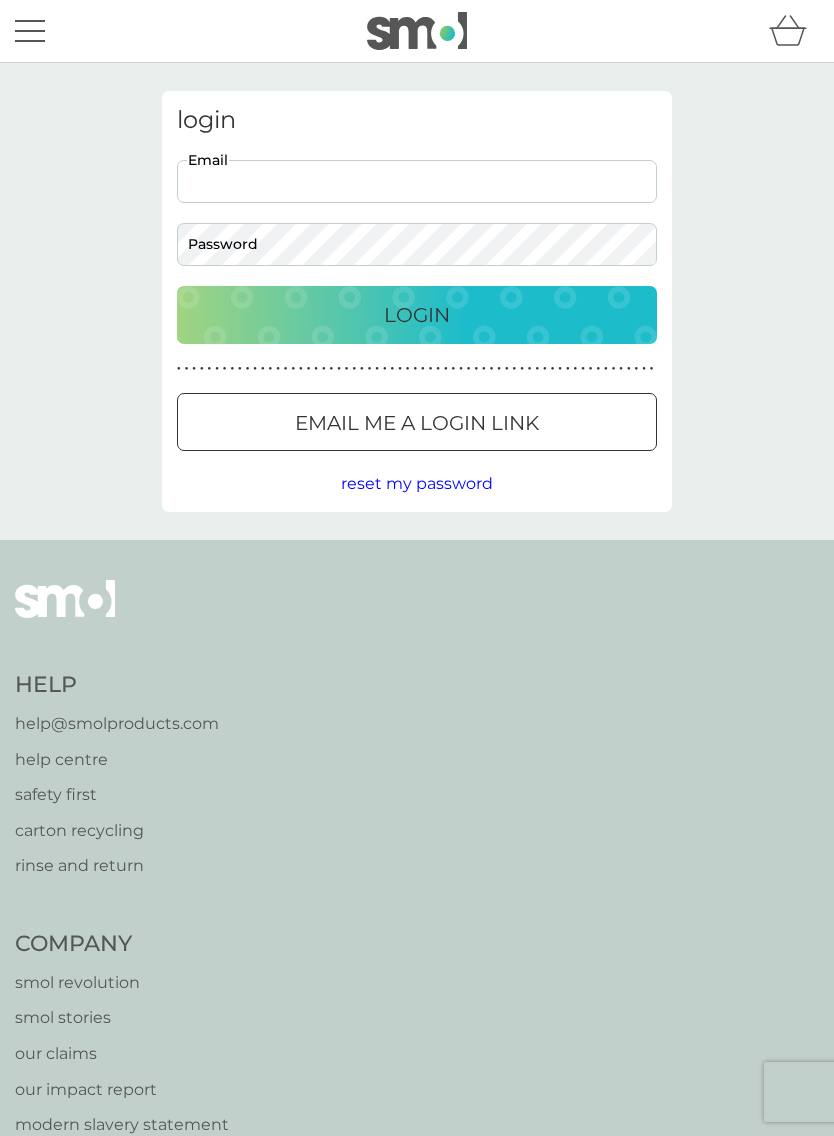 scroll, scrollTop: 0, scrollLeft: 0, axis: both 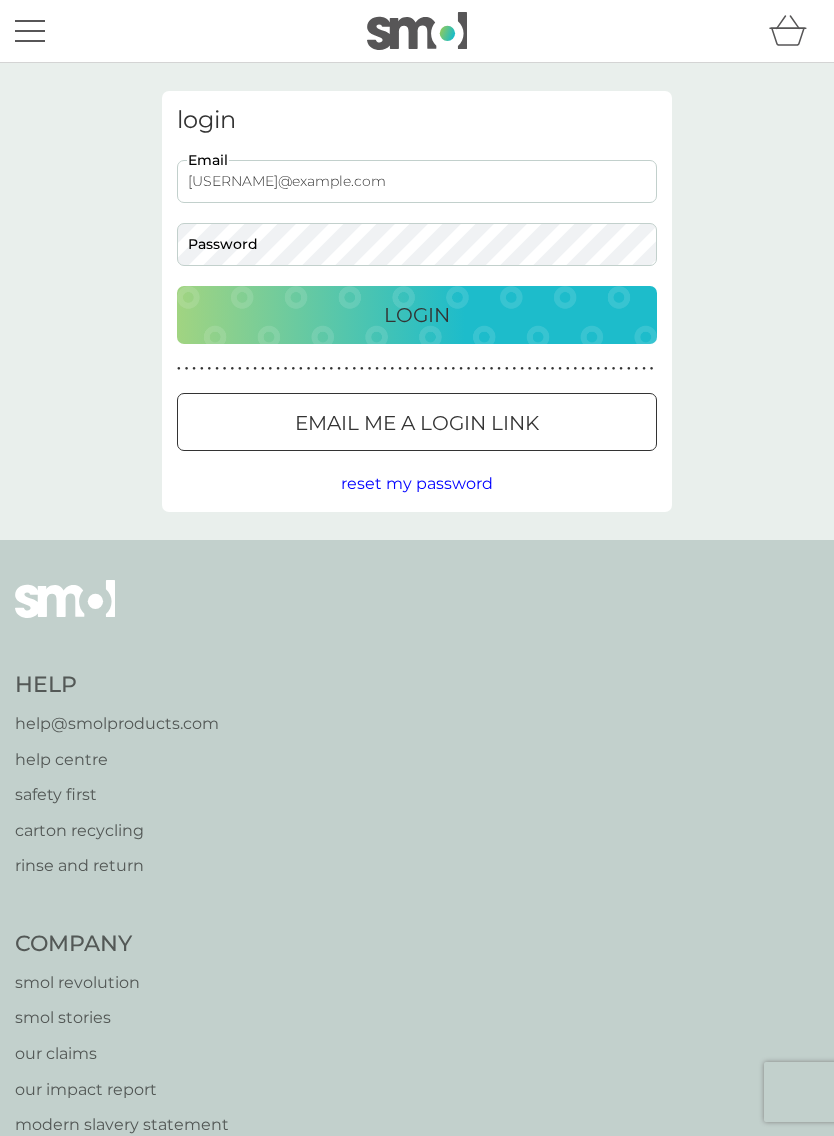 type on "[USERNAME]@example.com" 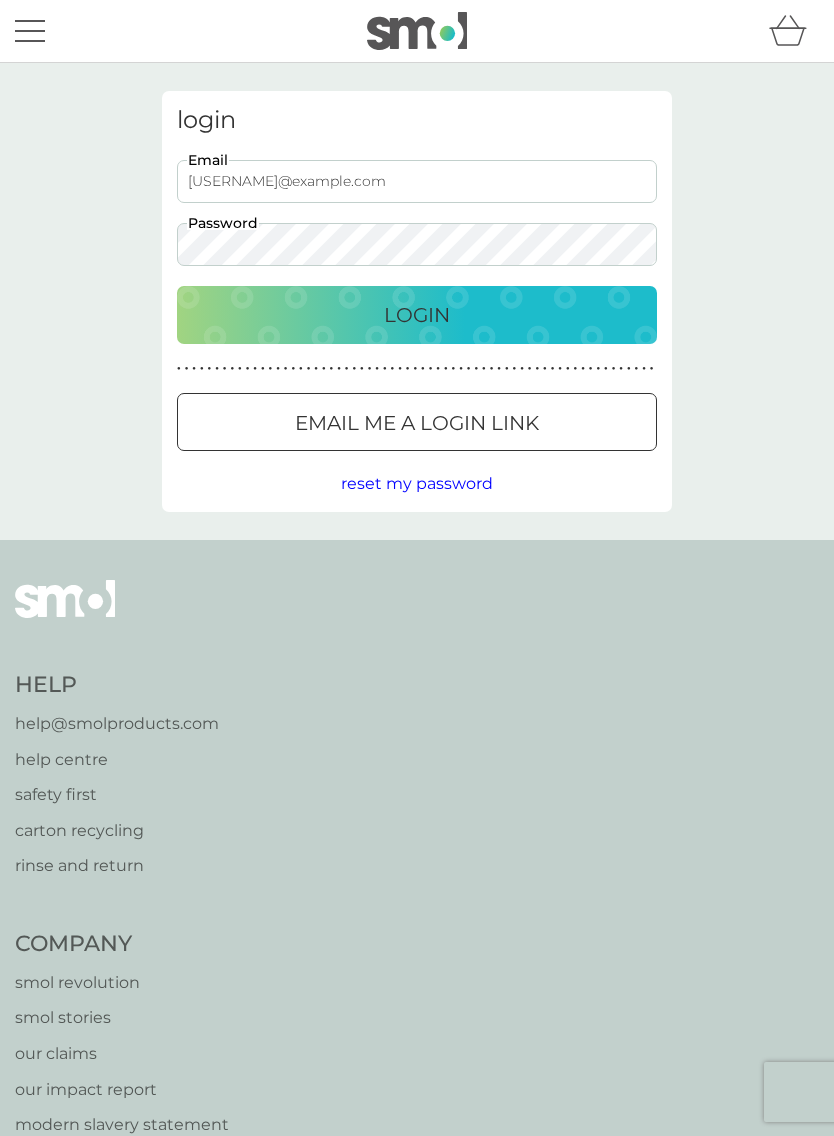click on "Login" at bounding box center [417, 315] 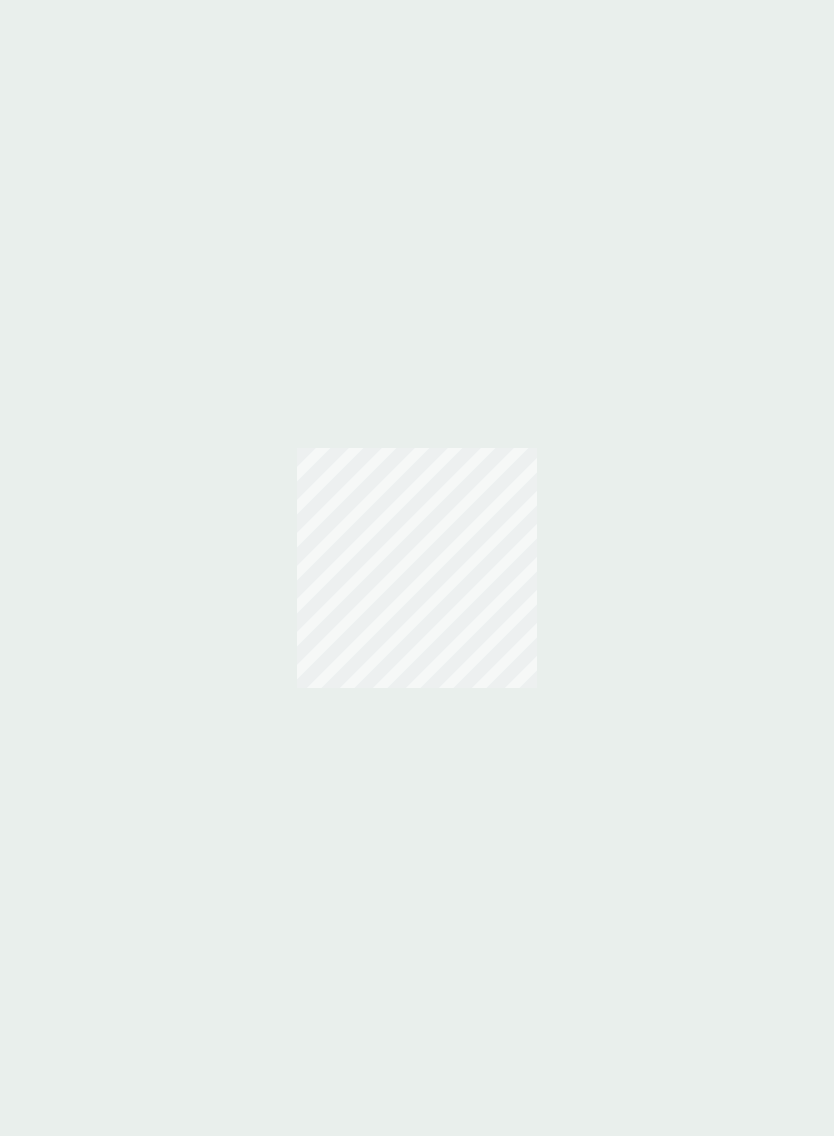 scroll, scrollTop: 0, scrollLeft: 0, axis: both 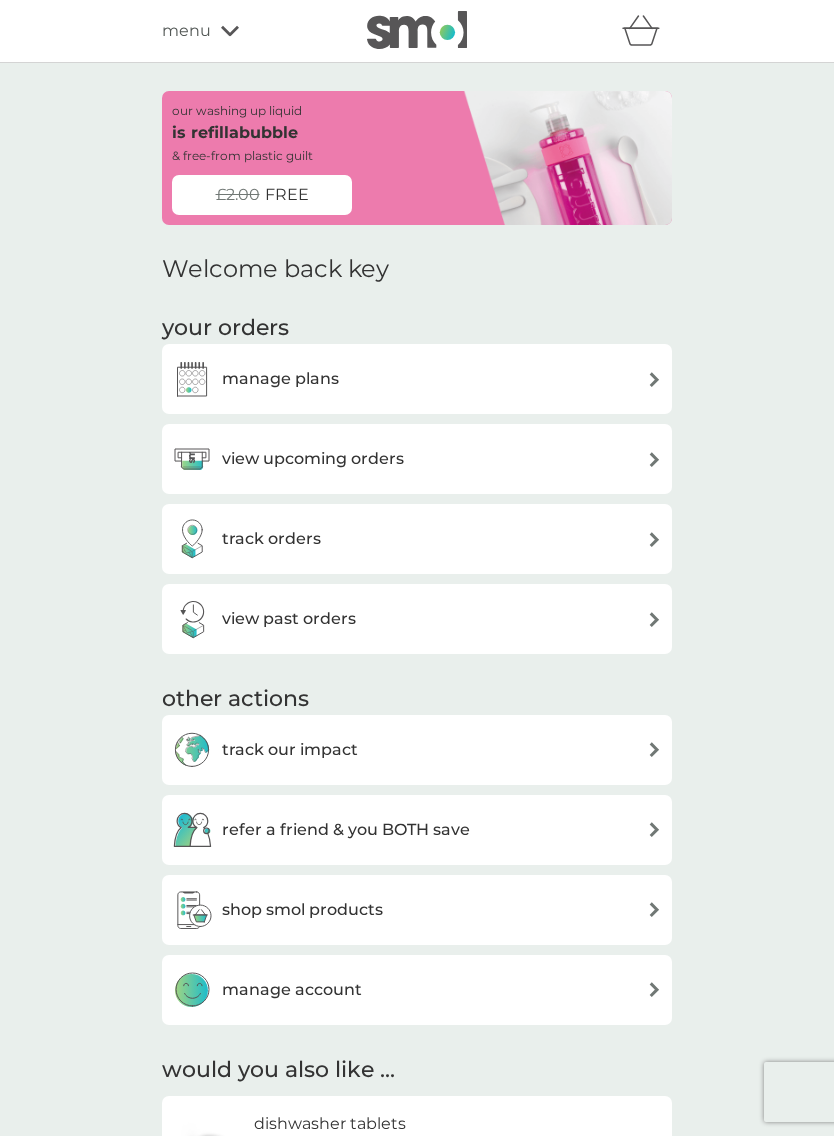 click on "manage account" at bounding box center (292, 990) 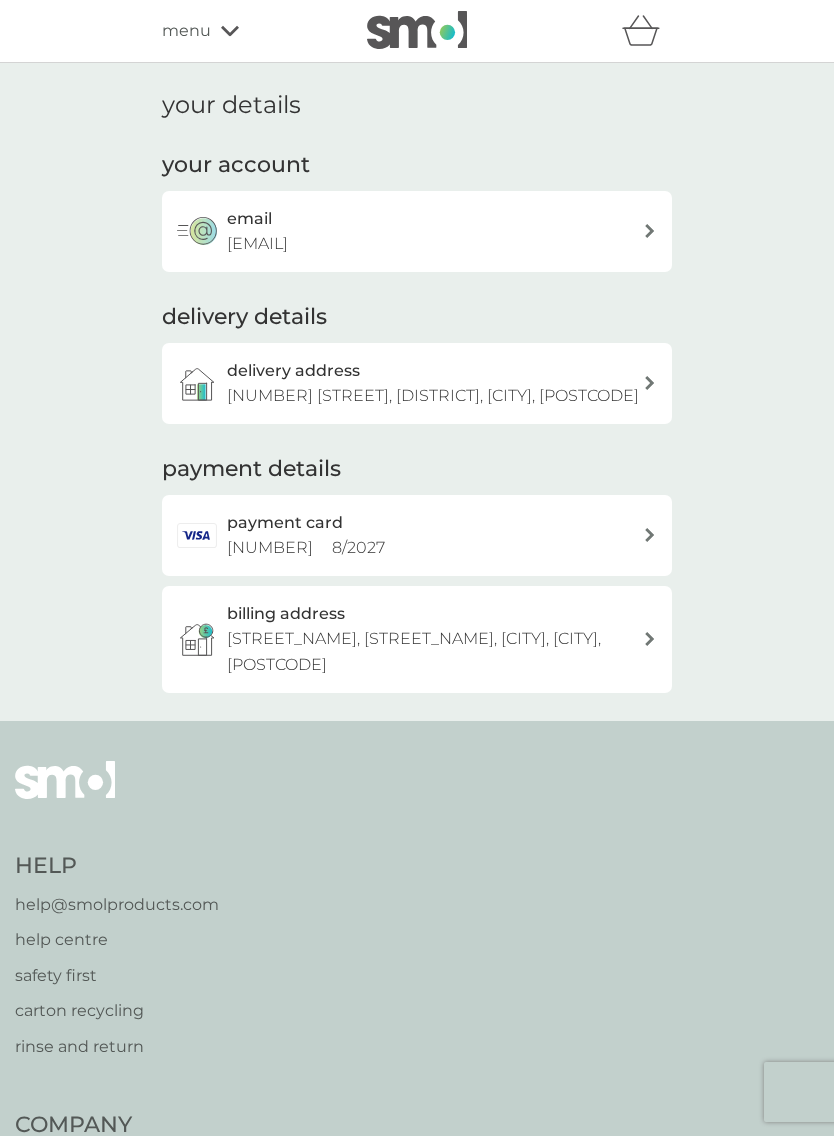 click on "payment card" at bounding box center (285, 523) 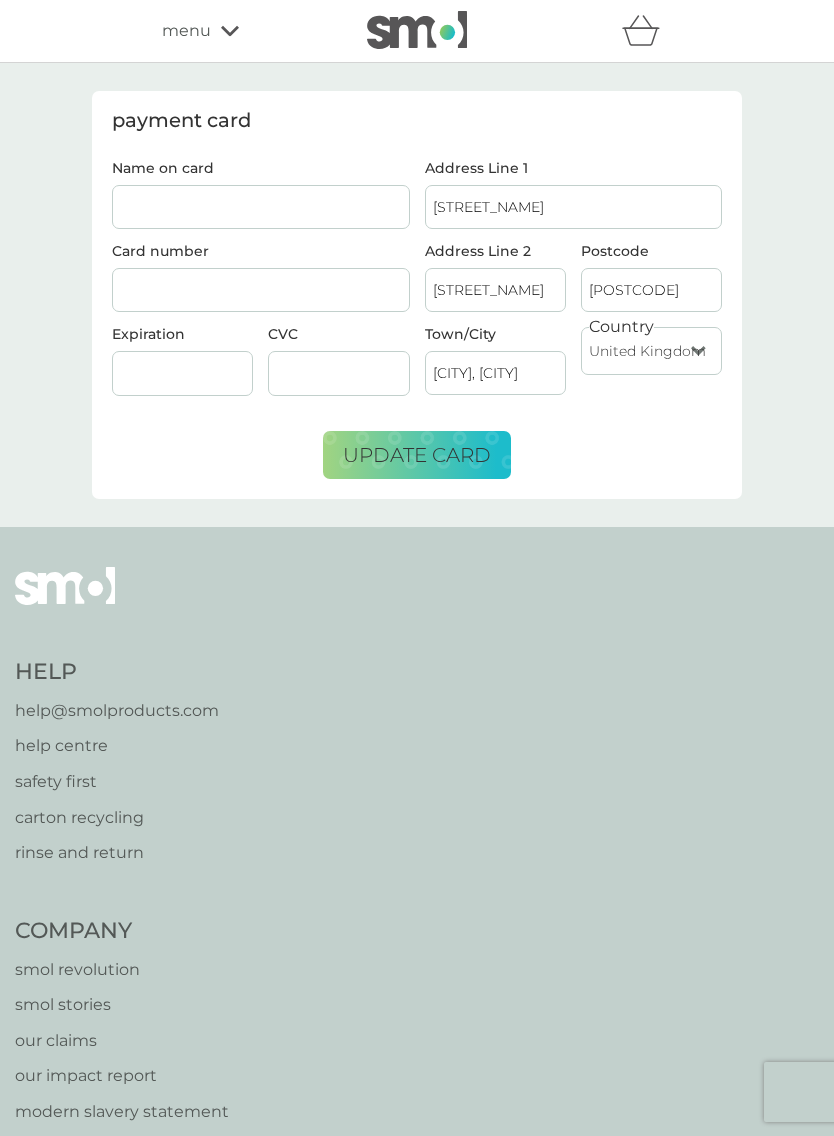 click on "Name on card" at bounding box center [261, 207] 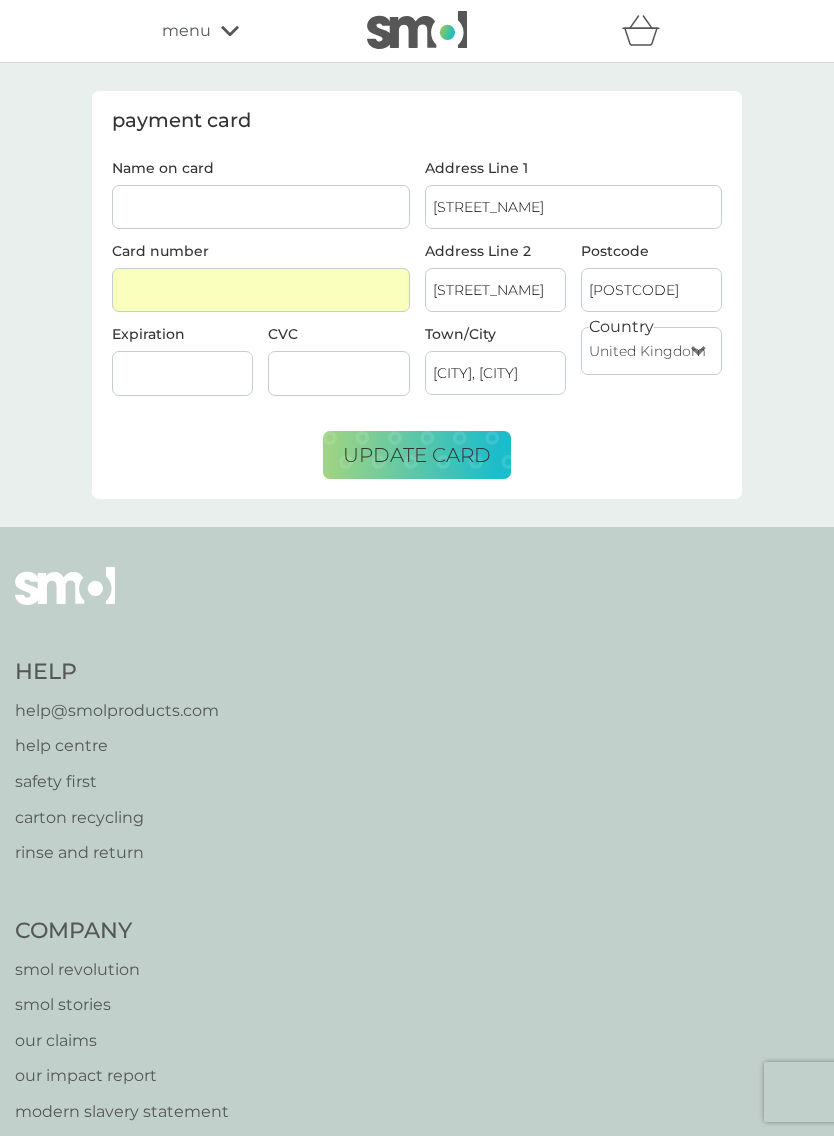 click at bounding box center [338, 373] 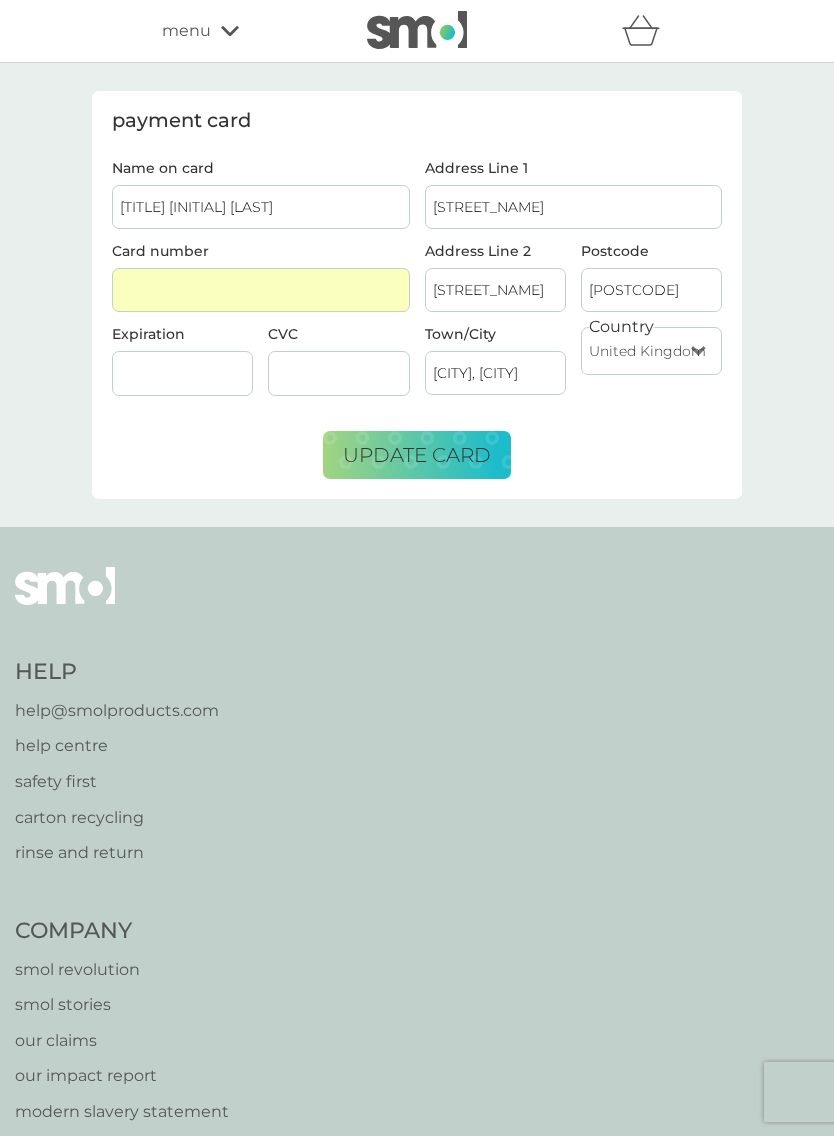type on "Mr C Withey" 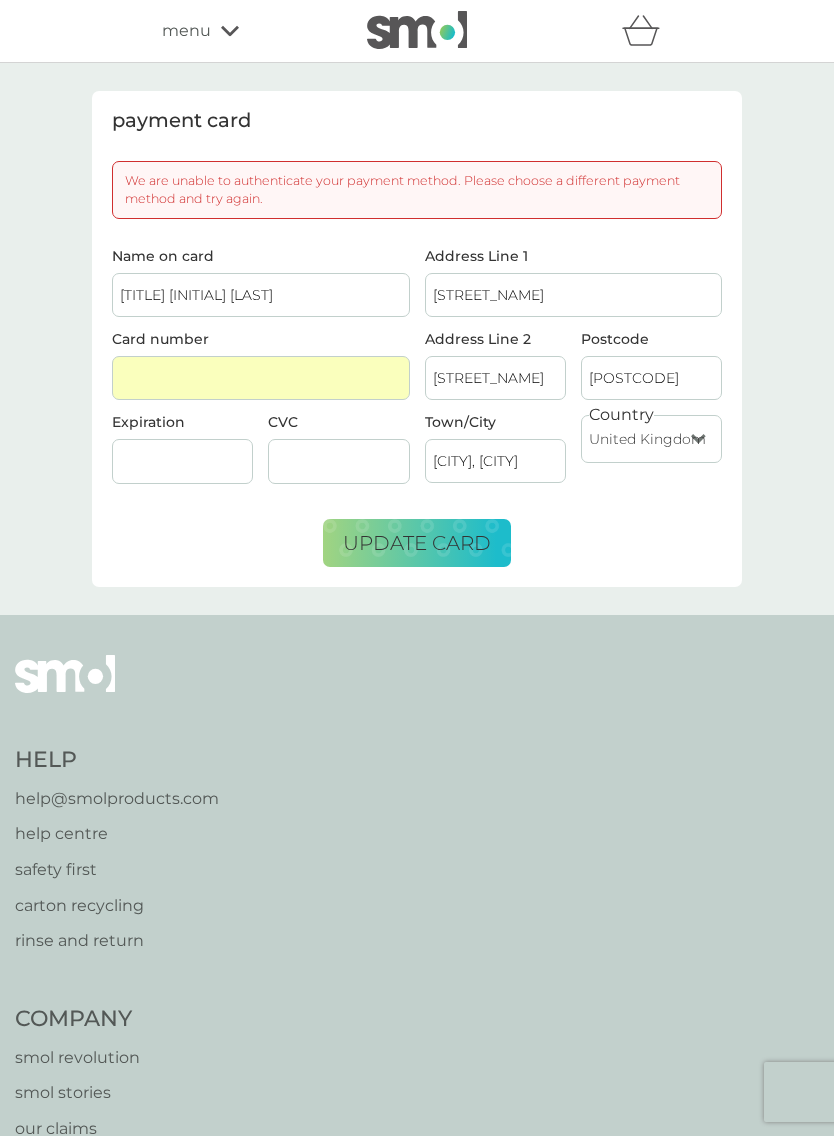 click on "update card" at bounding box center [417, 543] 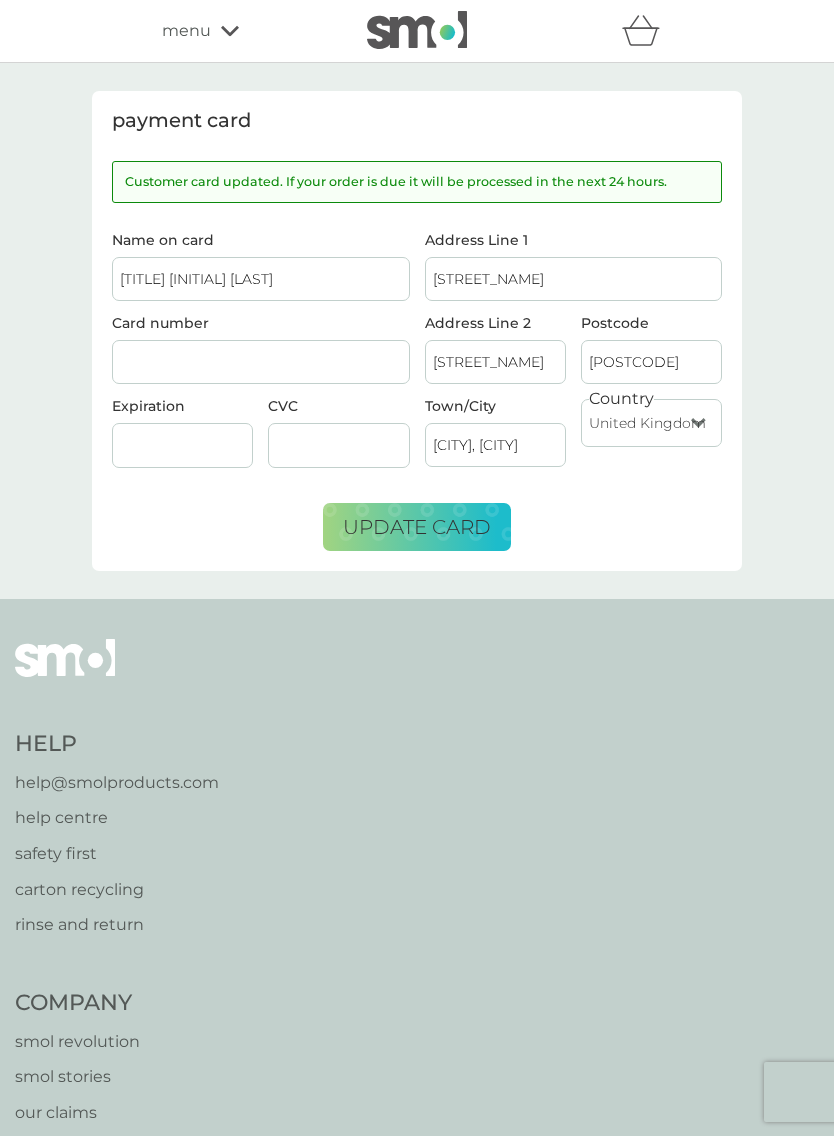 click on "menu" at bounding box center (186, 31) 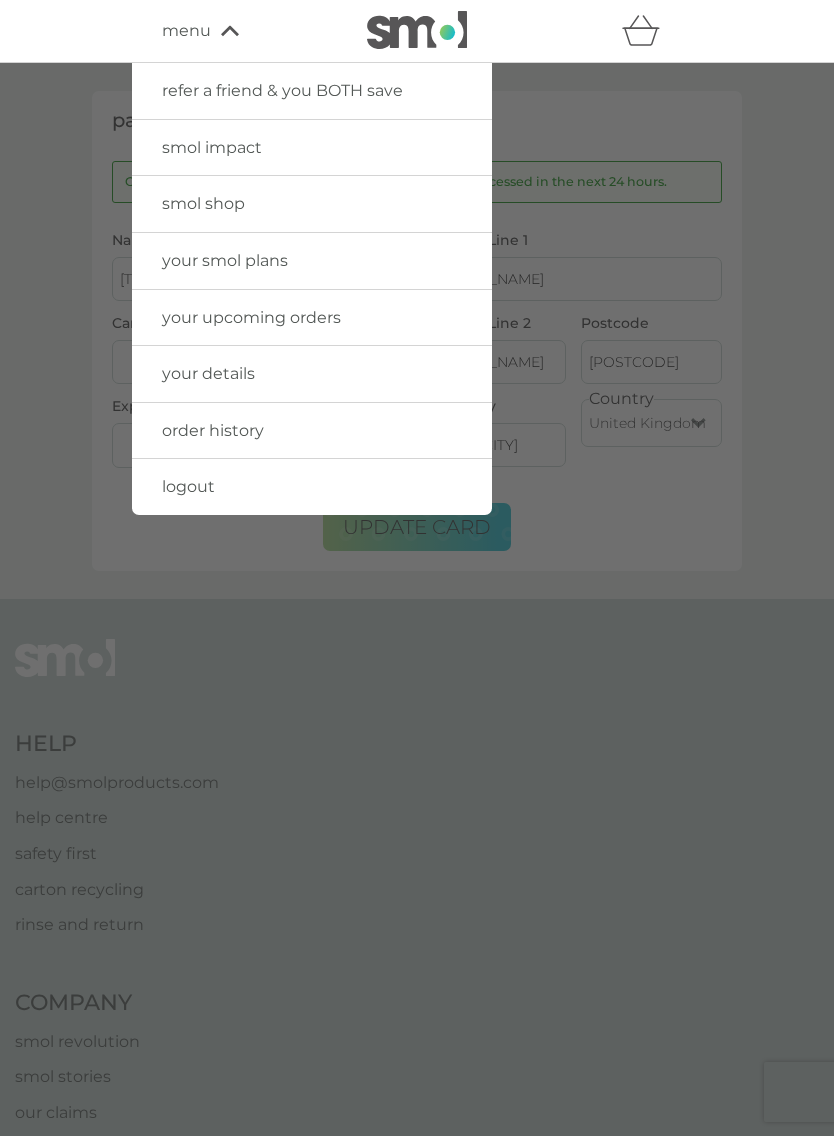 click on "logout" at bounding box center [188, 486] 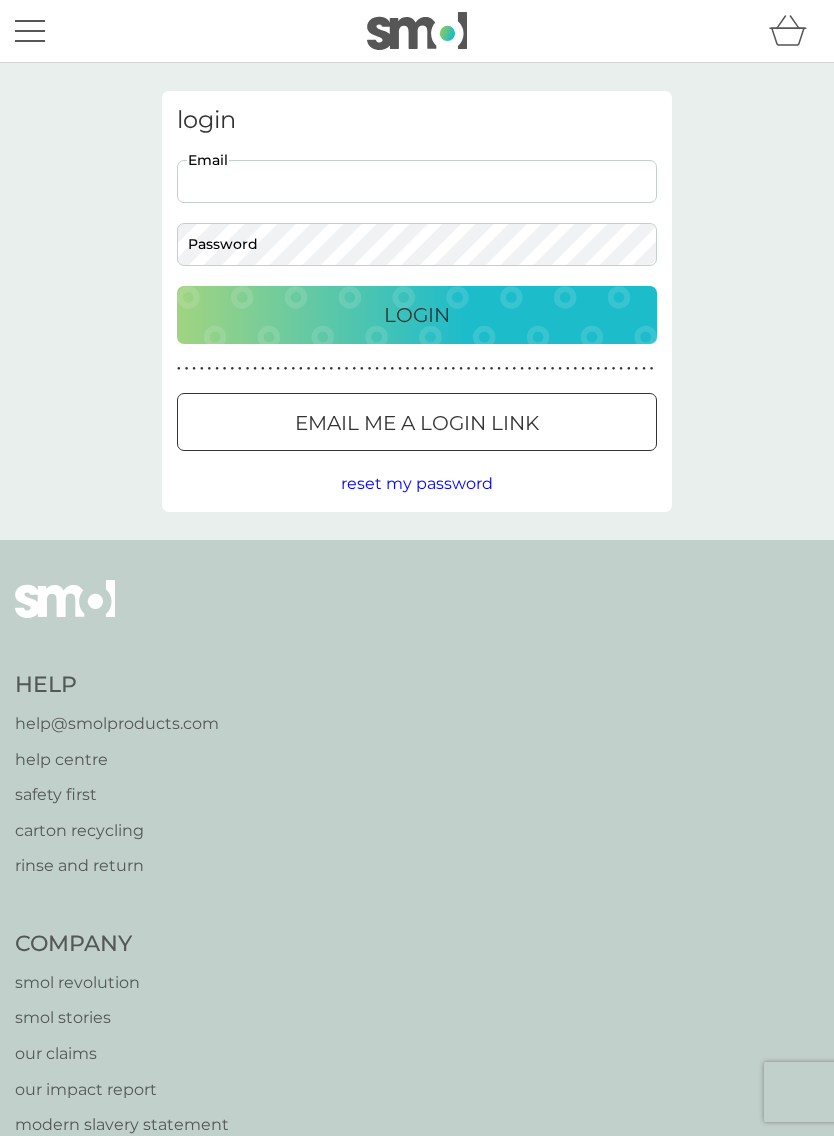 scroll, scrollTop: 0, scrollLeft: 0, axis: both 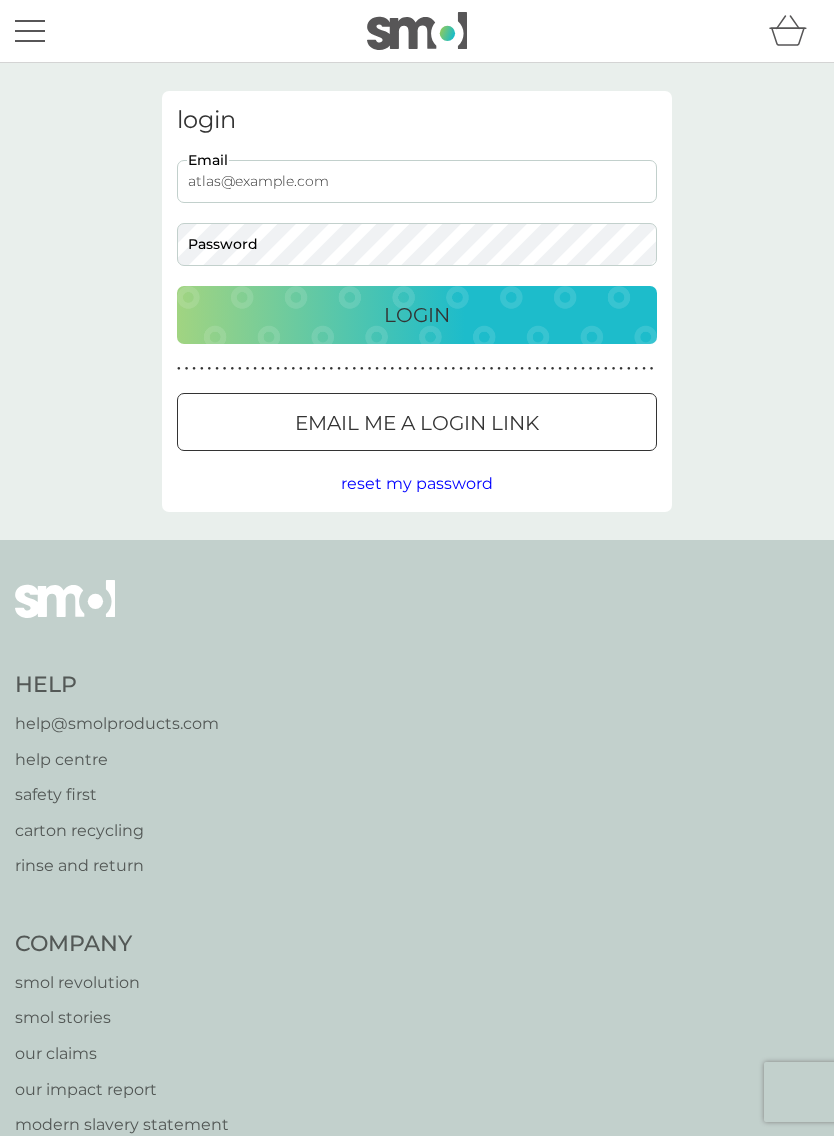 type on "atlas@example.com" 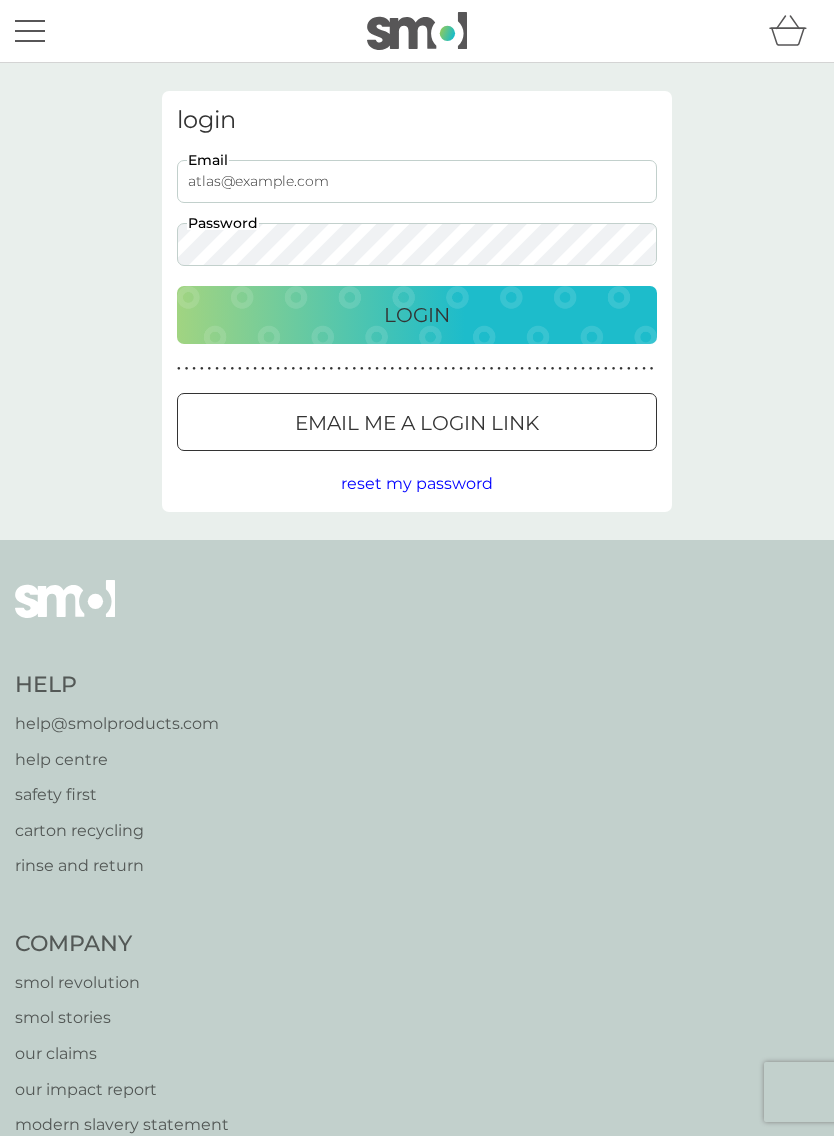 click on "Login" at bounding box center (417, 315) 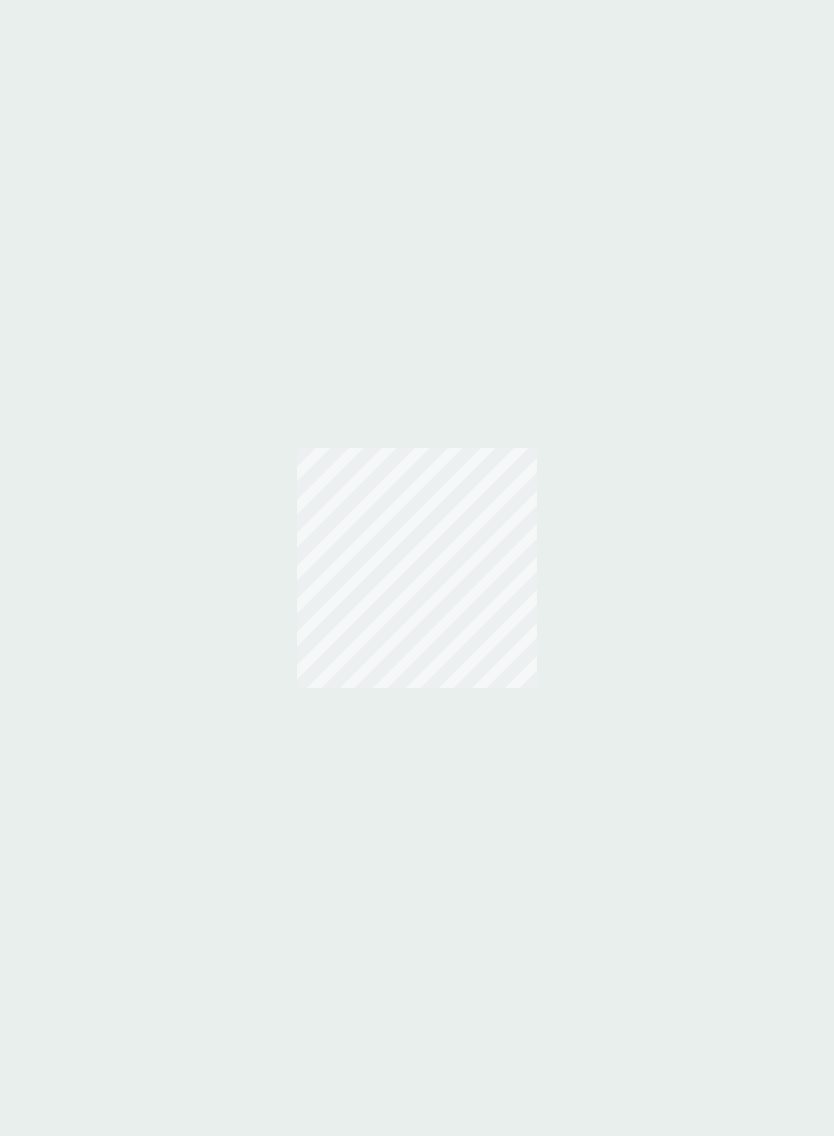 scroll, scrollTop: 0, scrollLeft: 0, axis: both 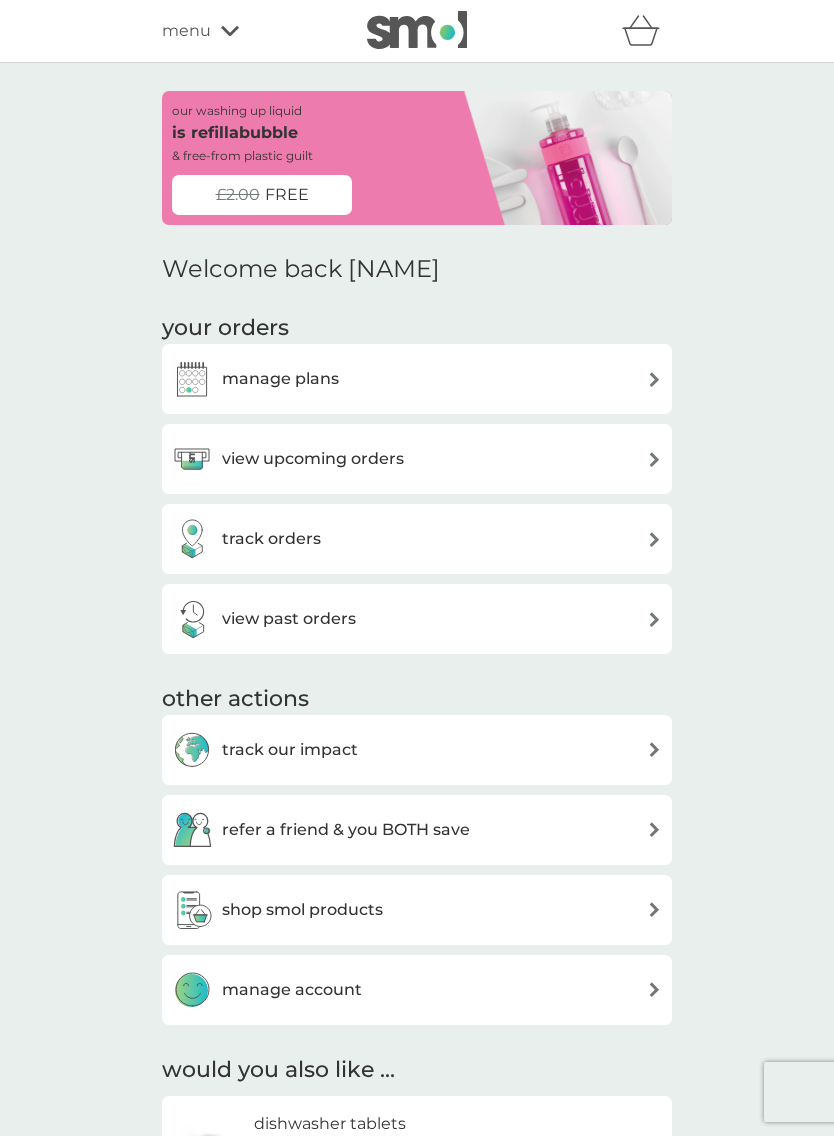 click at bounding box center [192, 990] 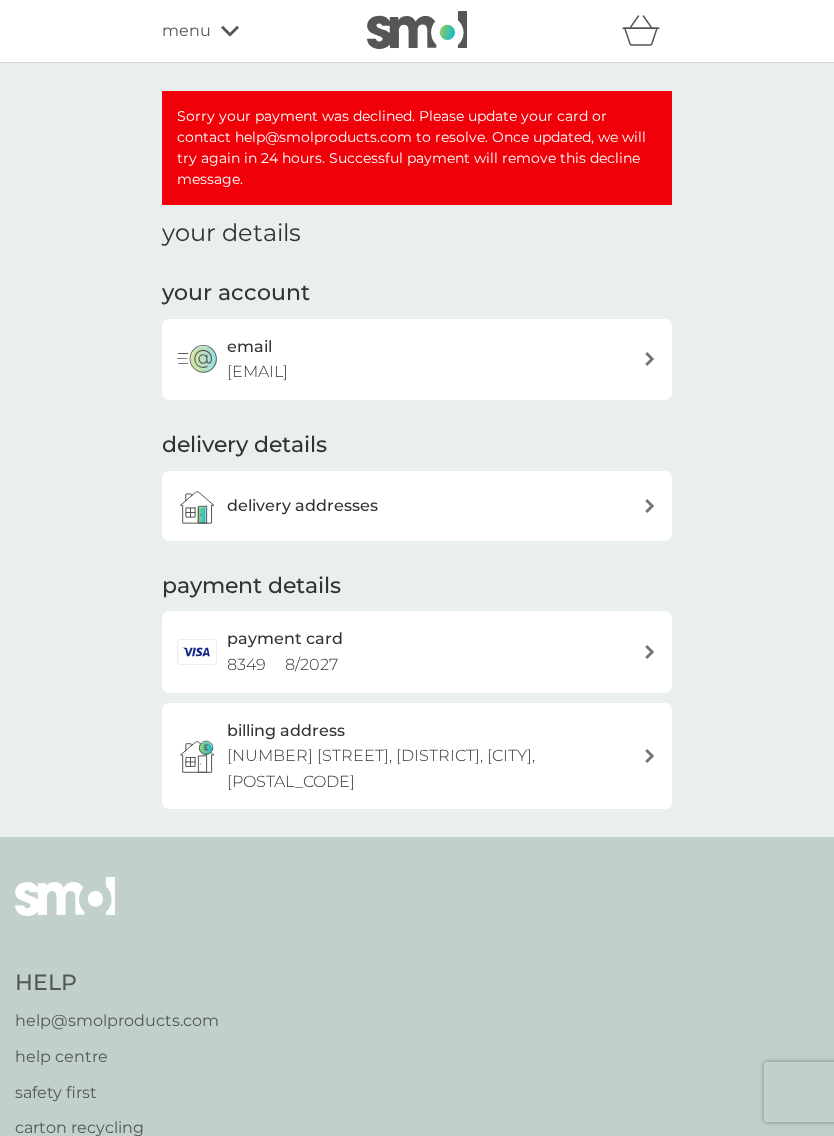 click on "payment card 8349   8 / 2027" at bounding box center (435, 651) 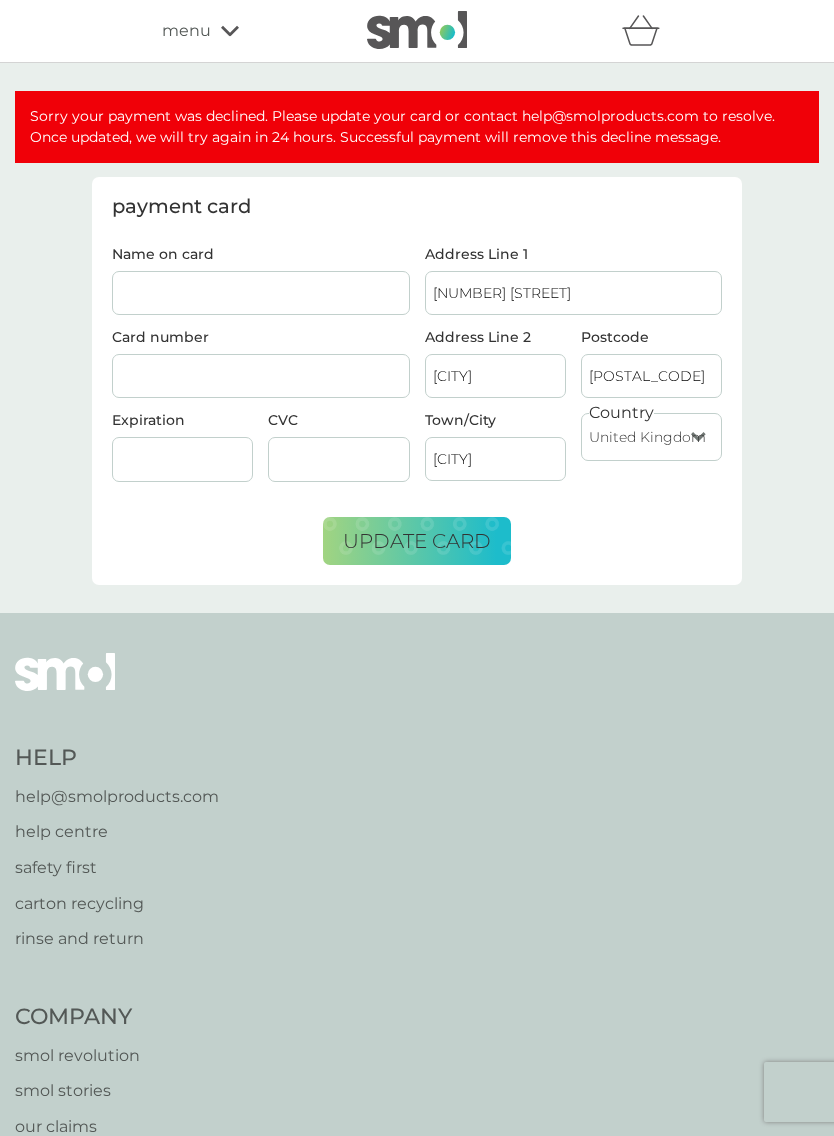 click on "Name on card" at bounding box center (261, 293) 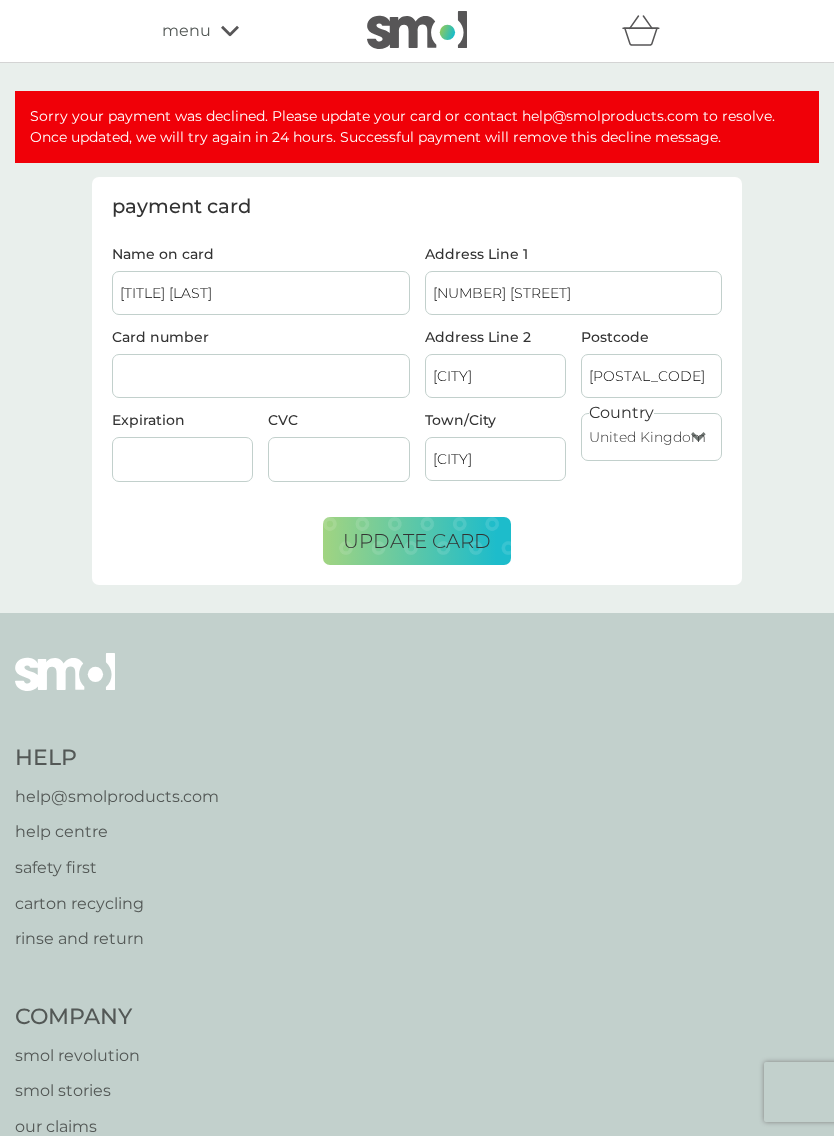 type on "Mr C Withey" 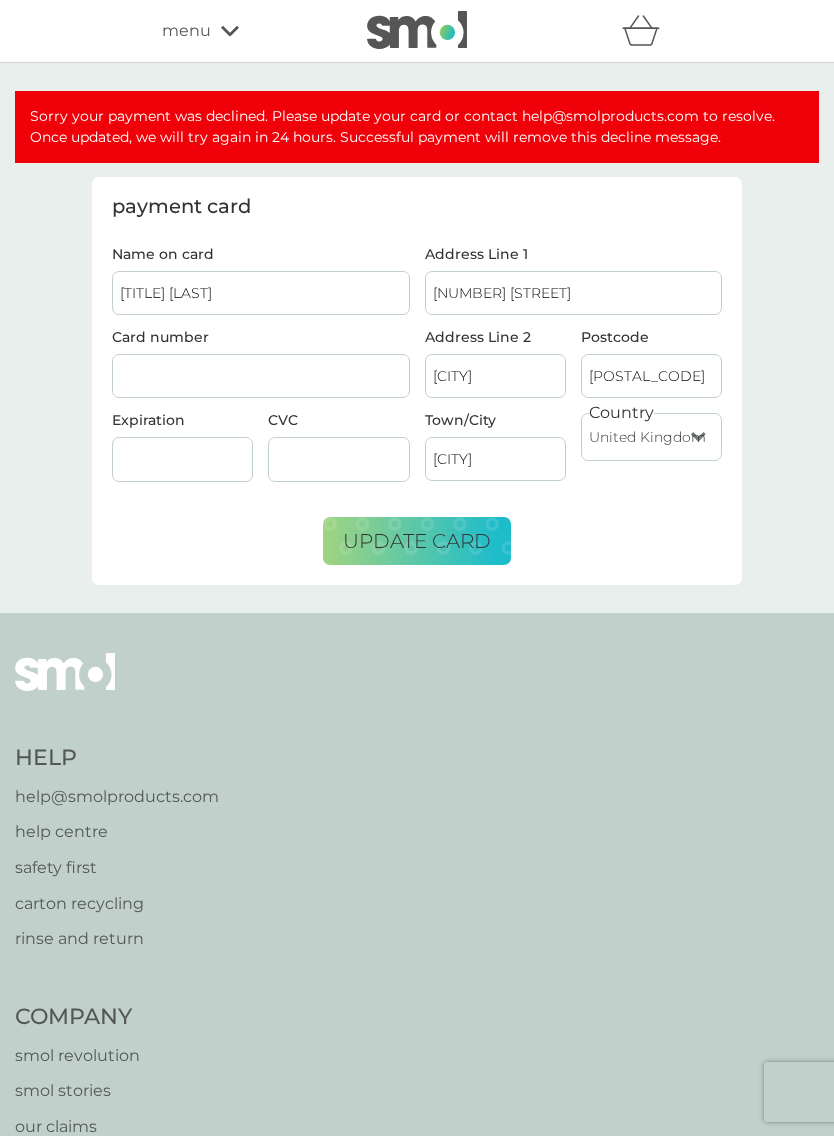 click on "6 Atlas Road" at bounding box center (574, 293) 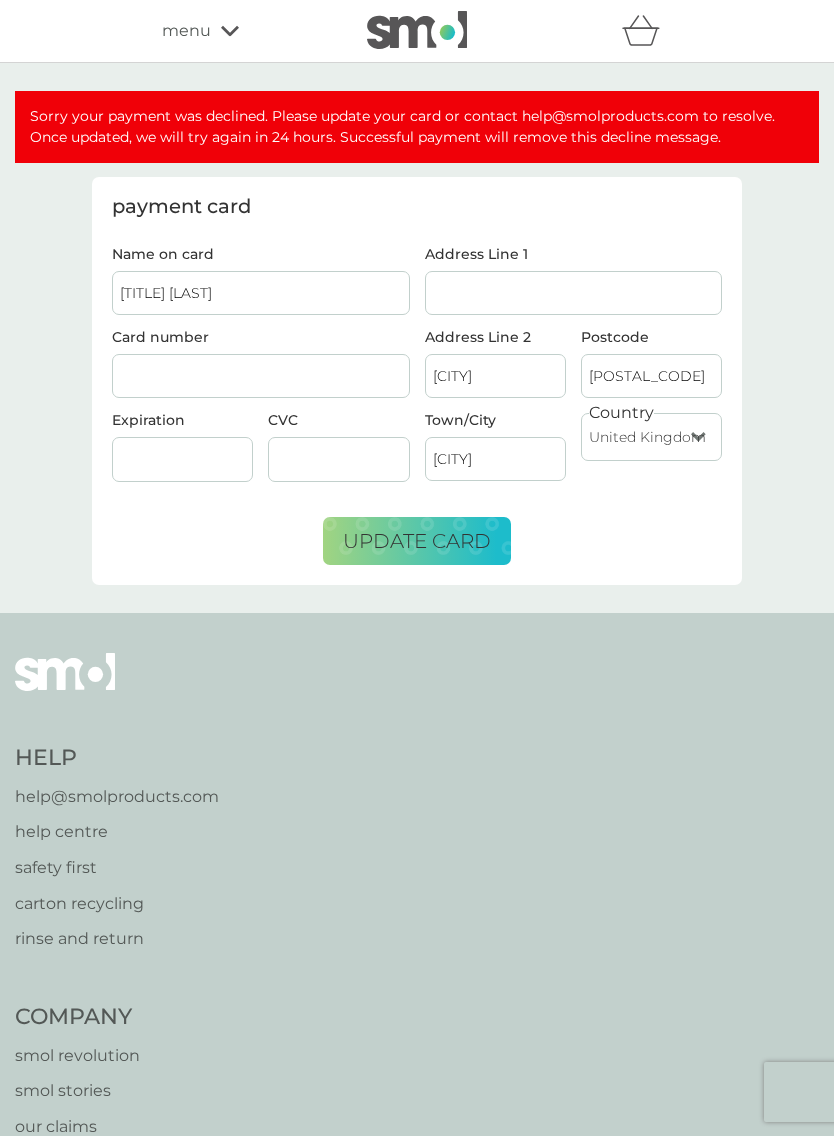 type on "Hillcrest" 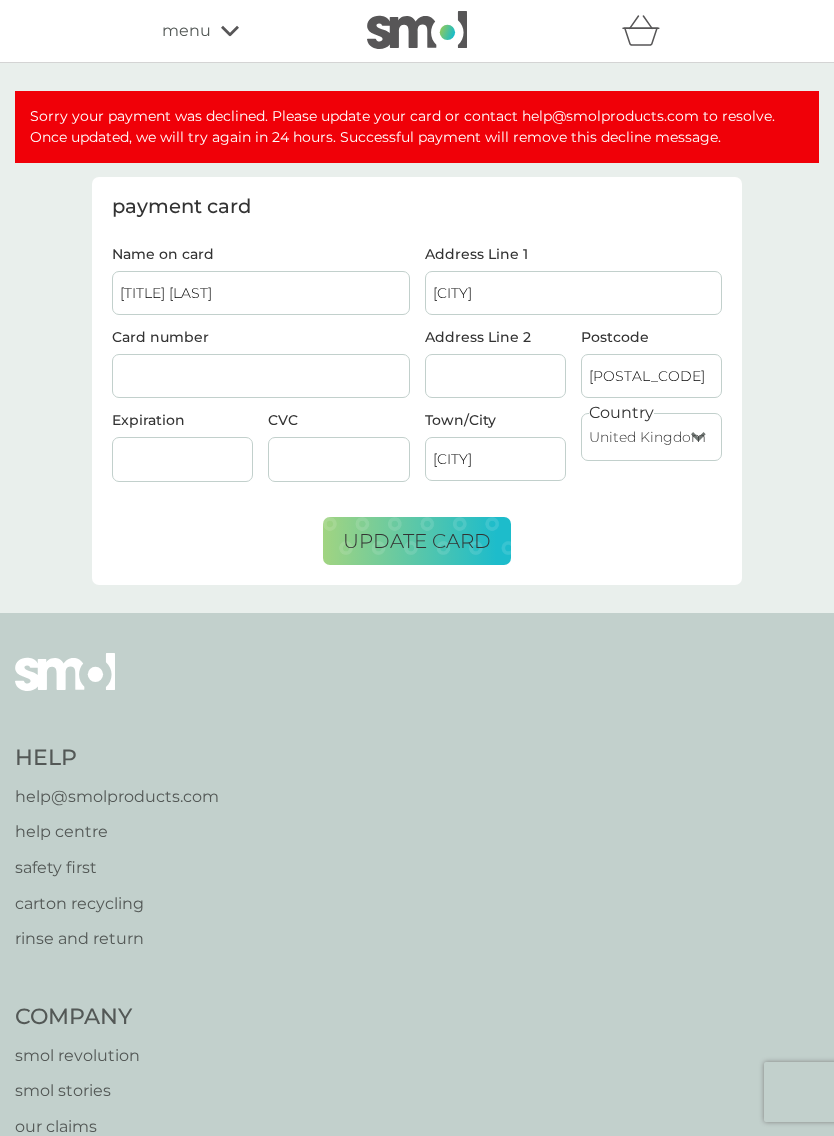 type on "Homefield Road" 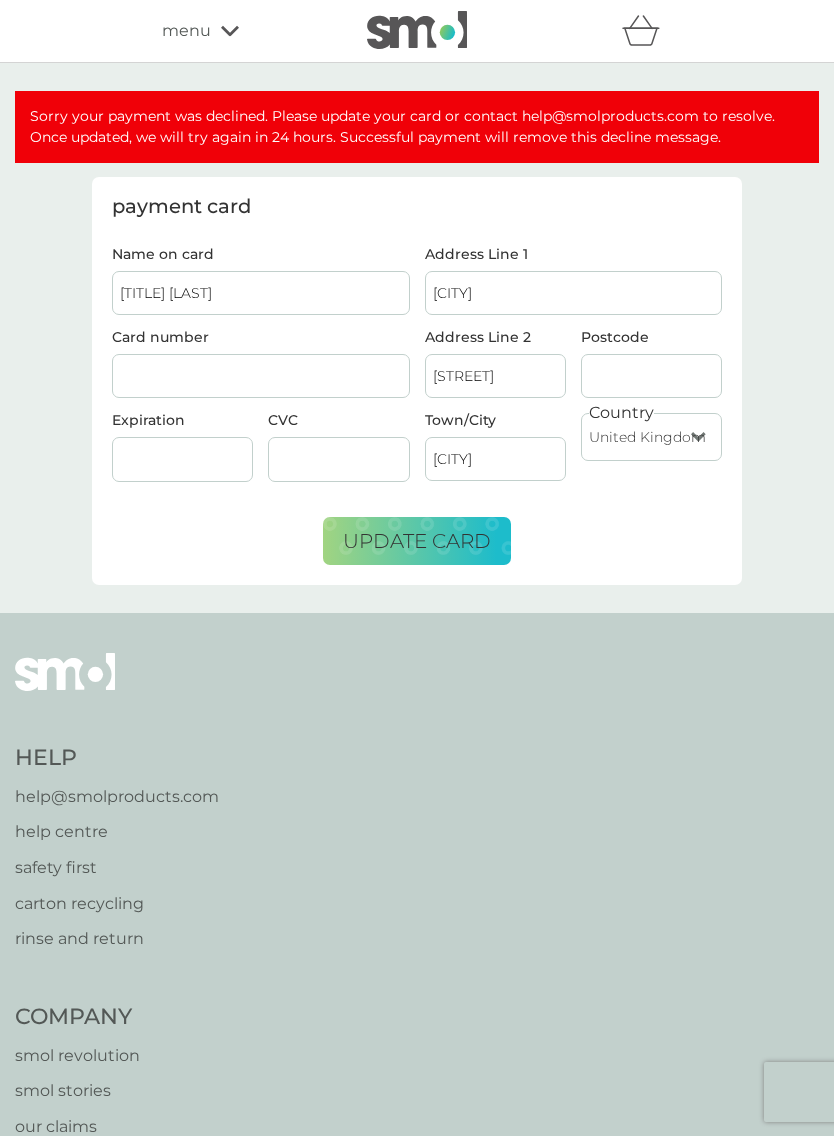 type on "BS313EG" 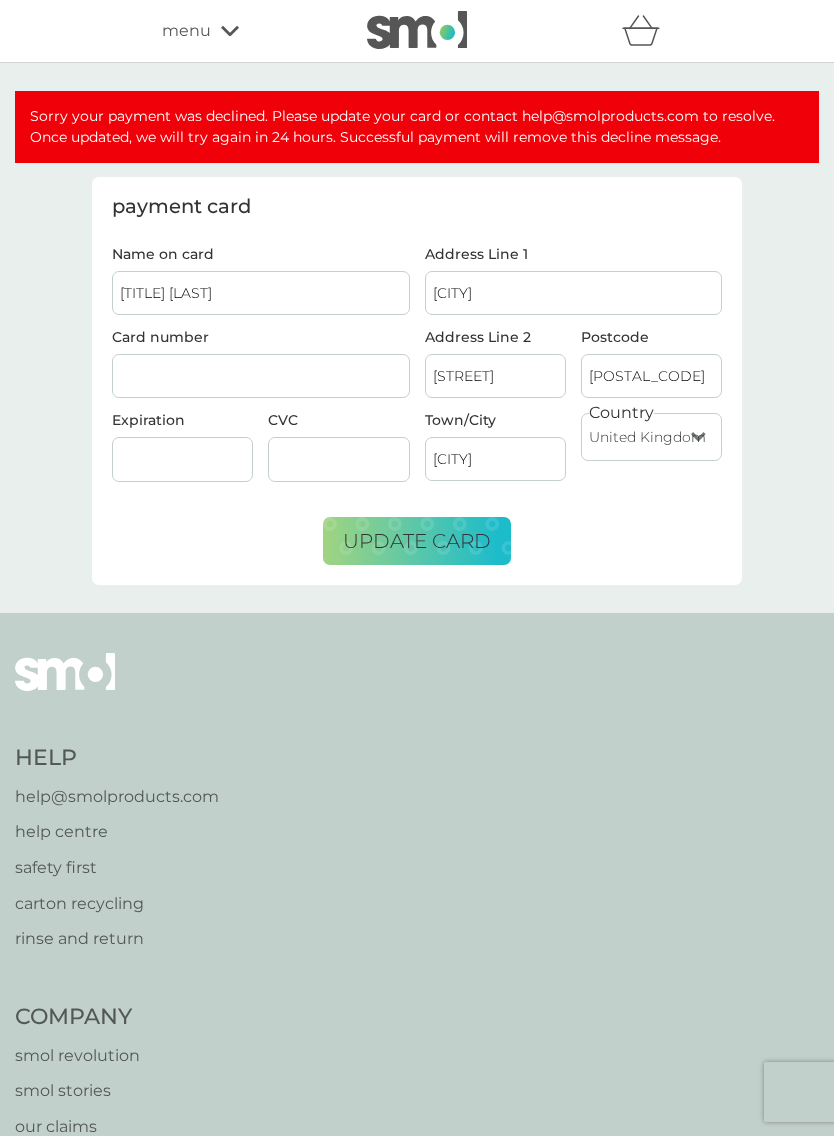 click on "update card" at bounding box center (417, 541) 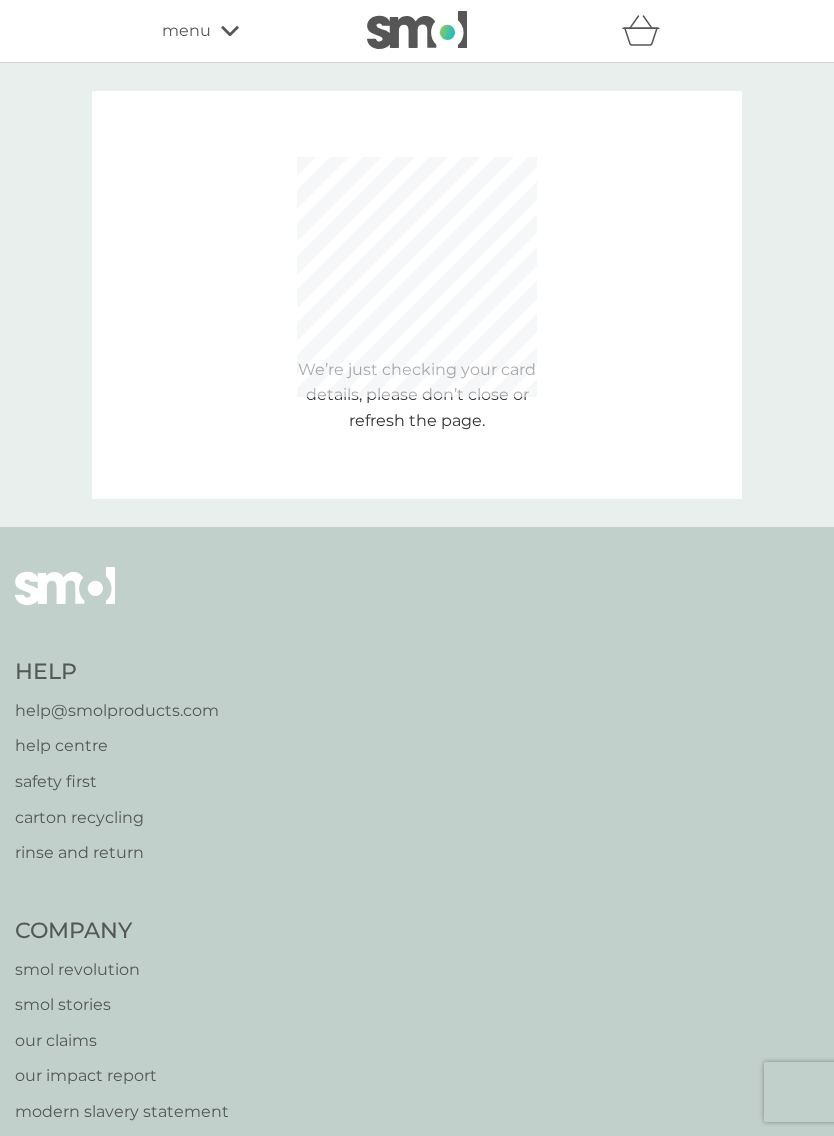 type 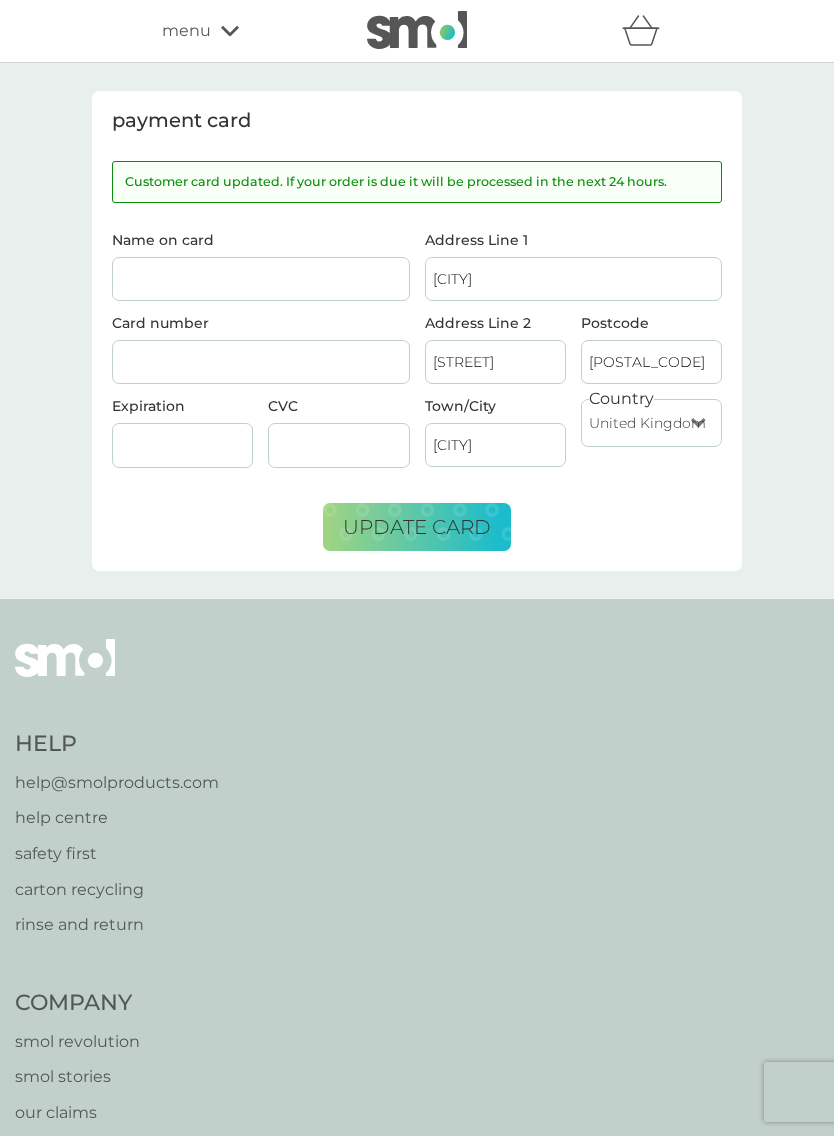 click on "Name on card" at bounding box center [261, 279] 